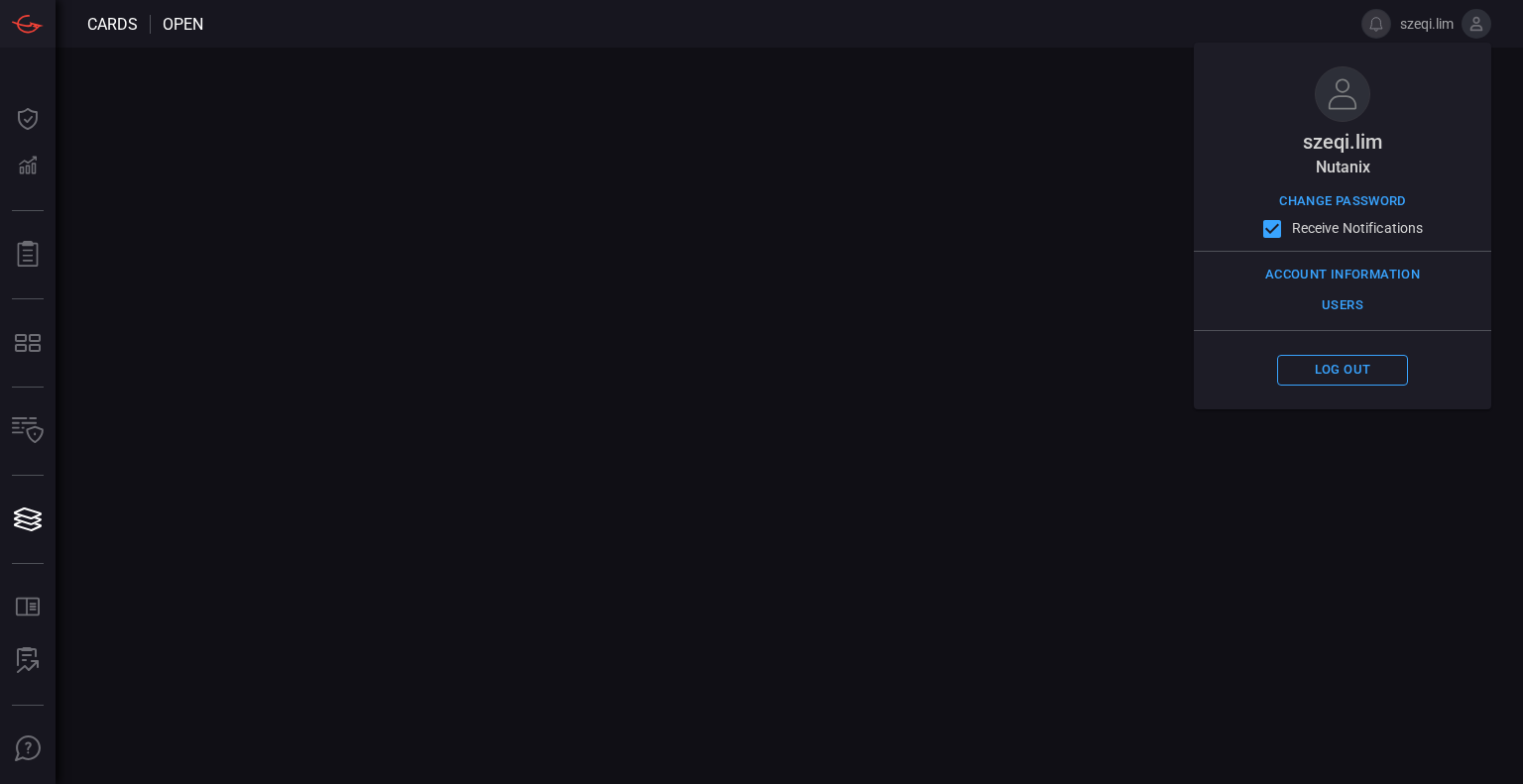 click 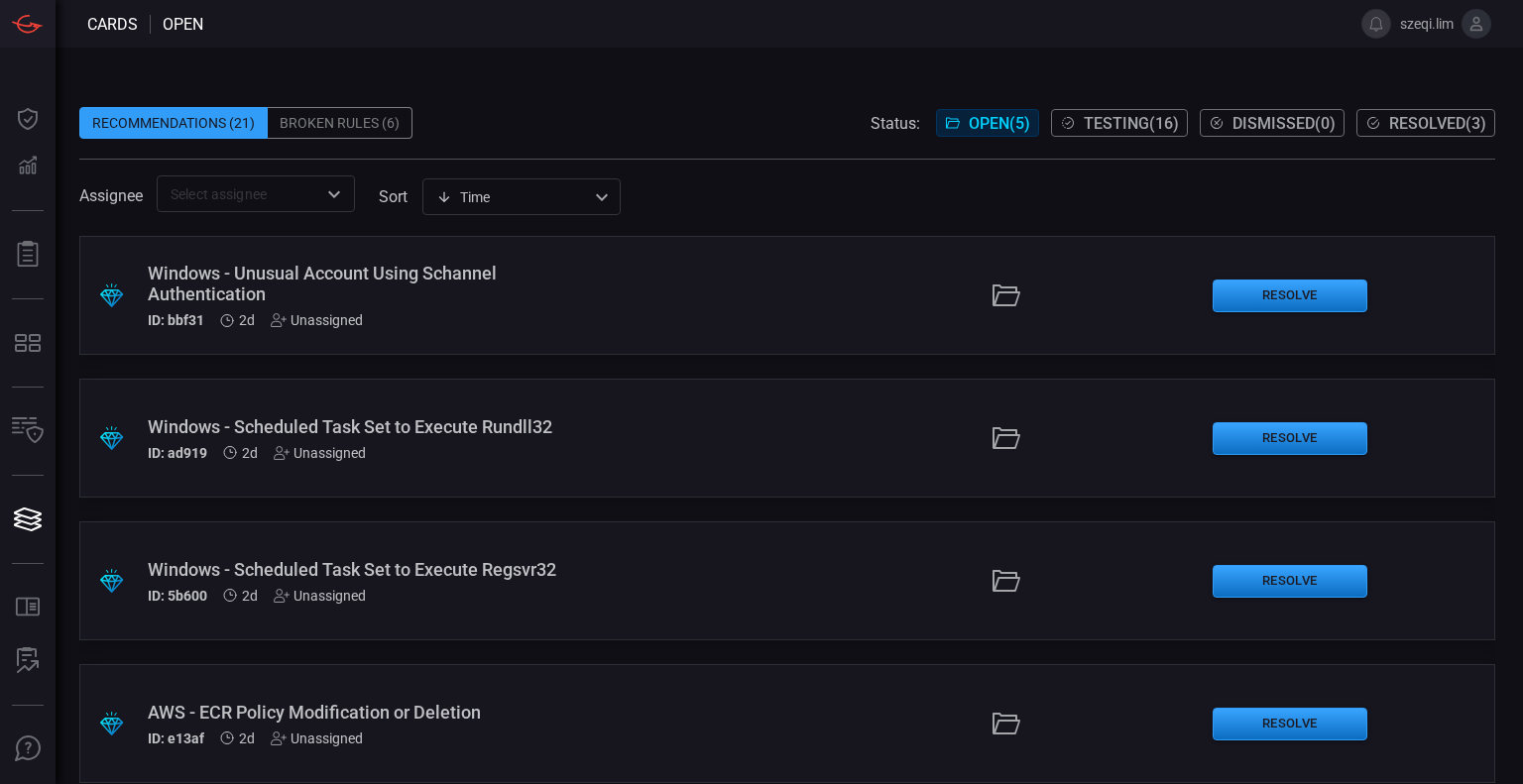 click at bounding box center (239, 193) 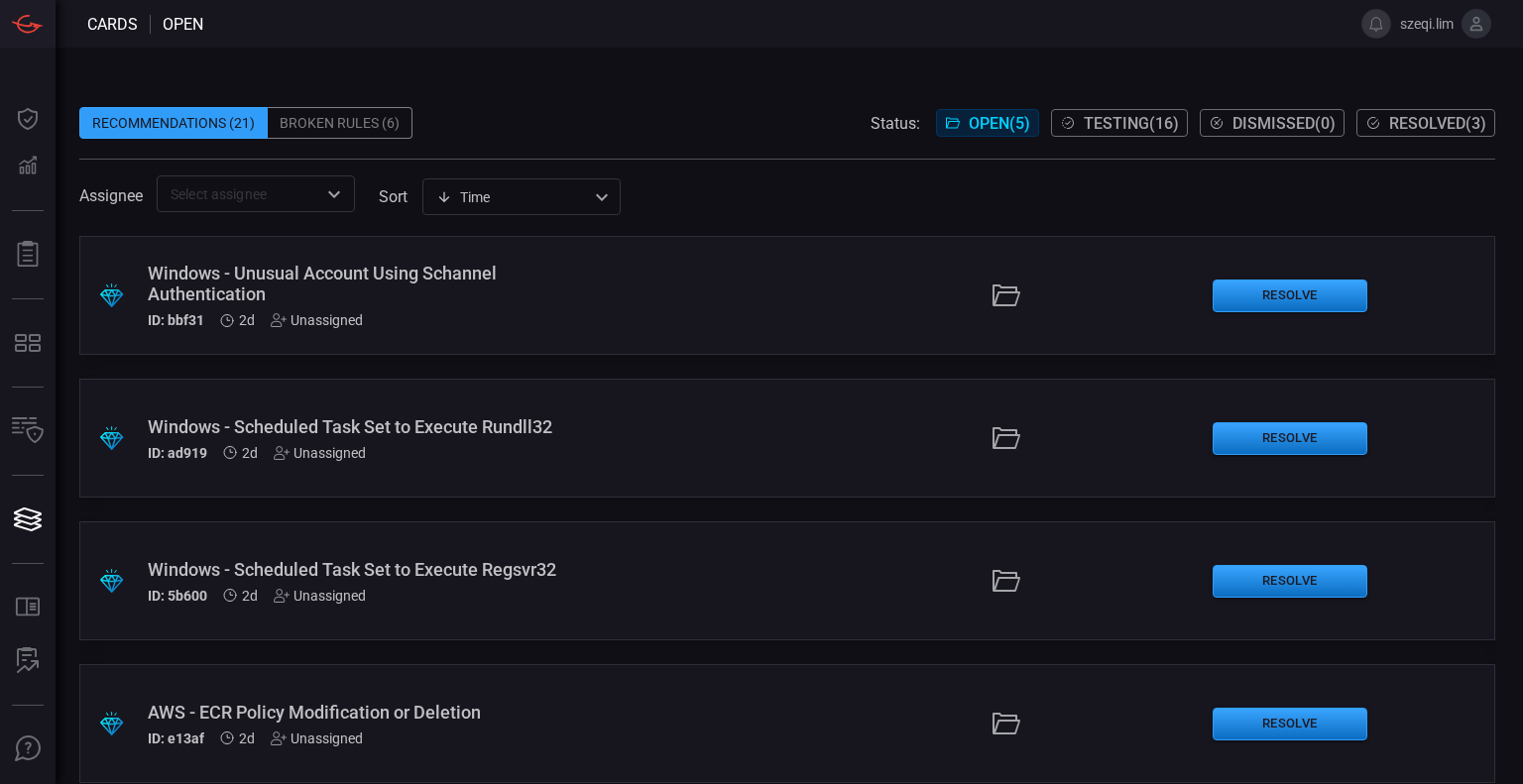 click at bounding box center [787, 168] 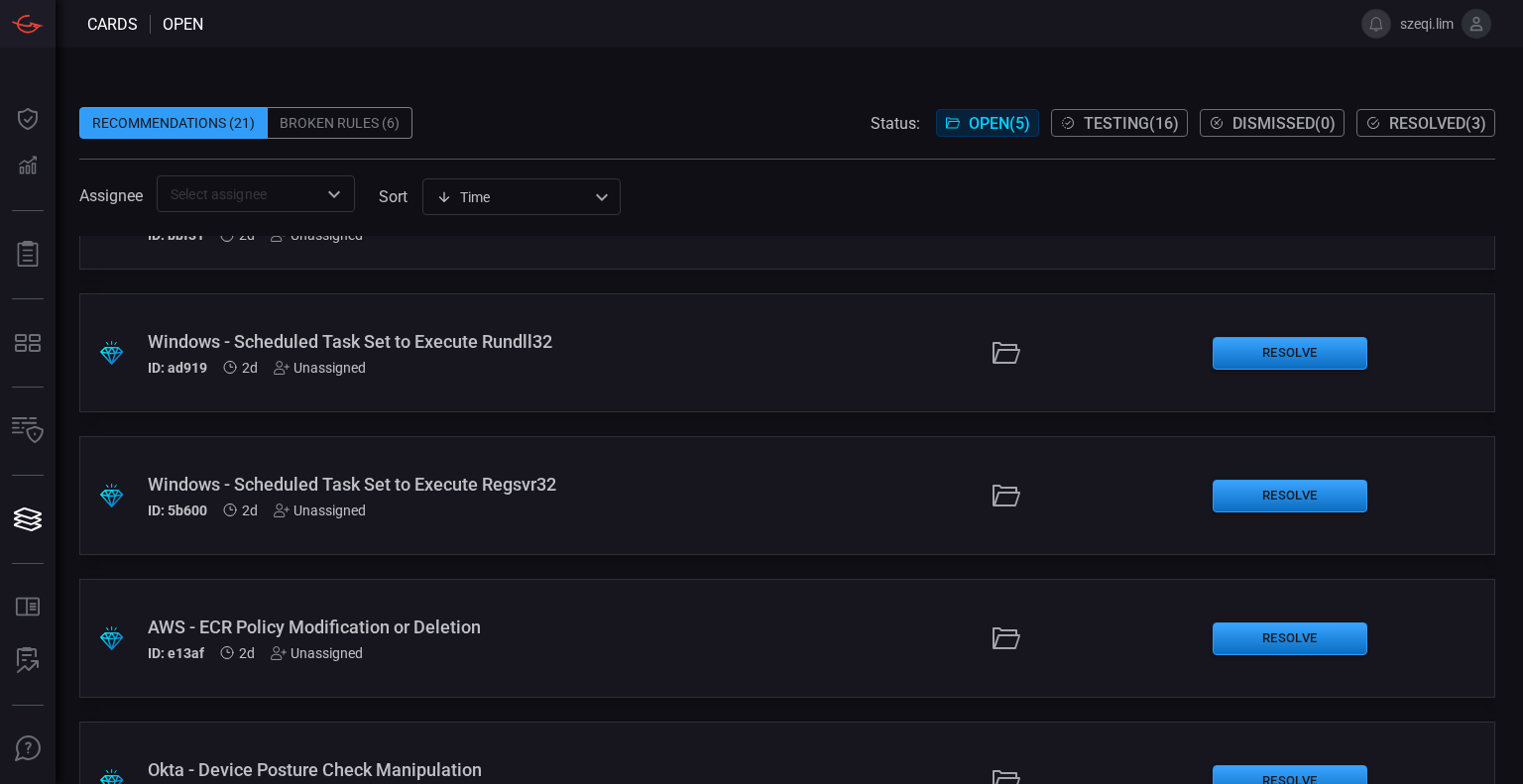scroll, scrollTop: 0, scrollLeft: 0, axis: both 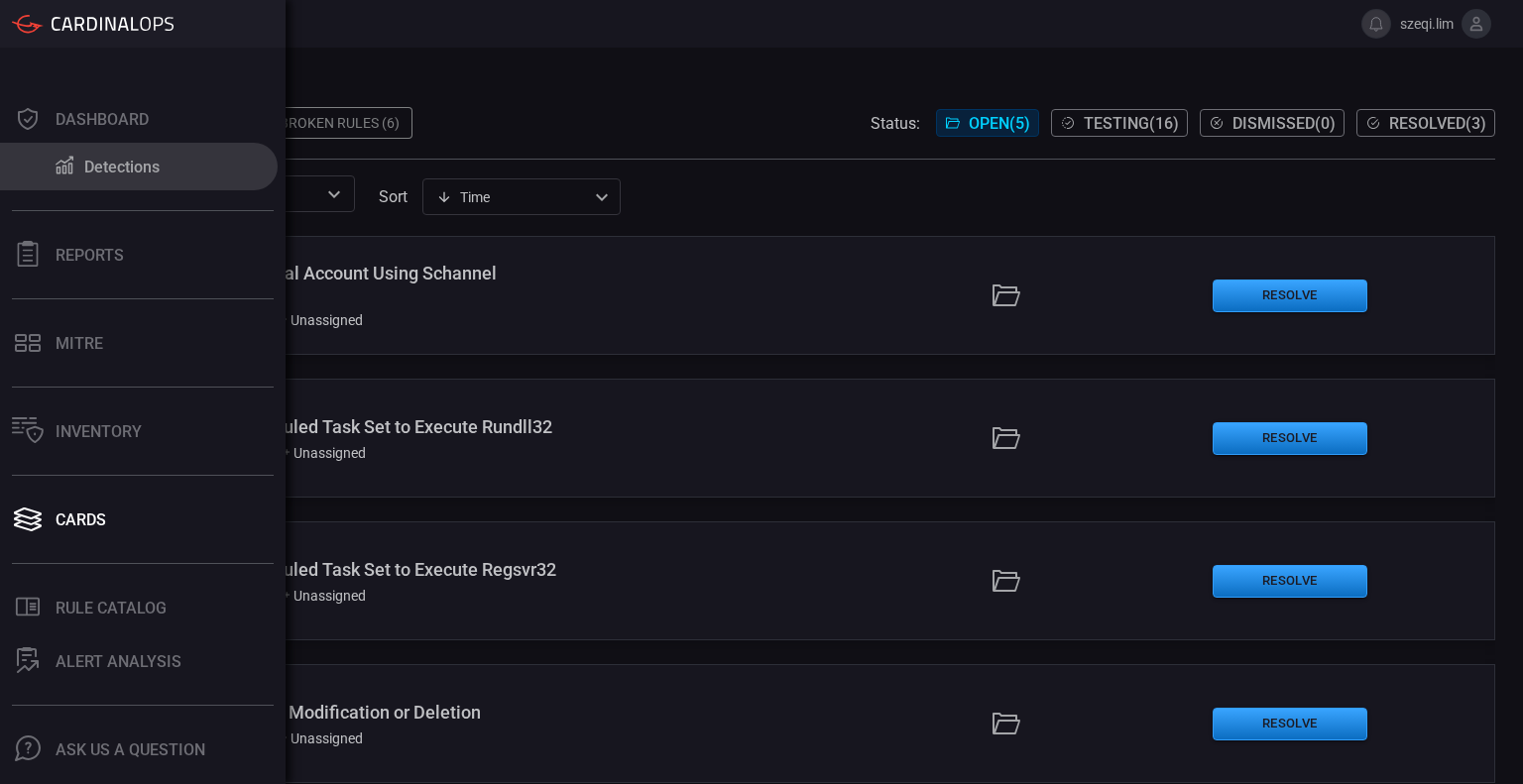 click 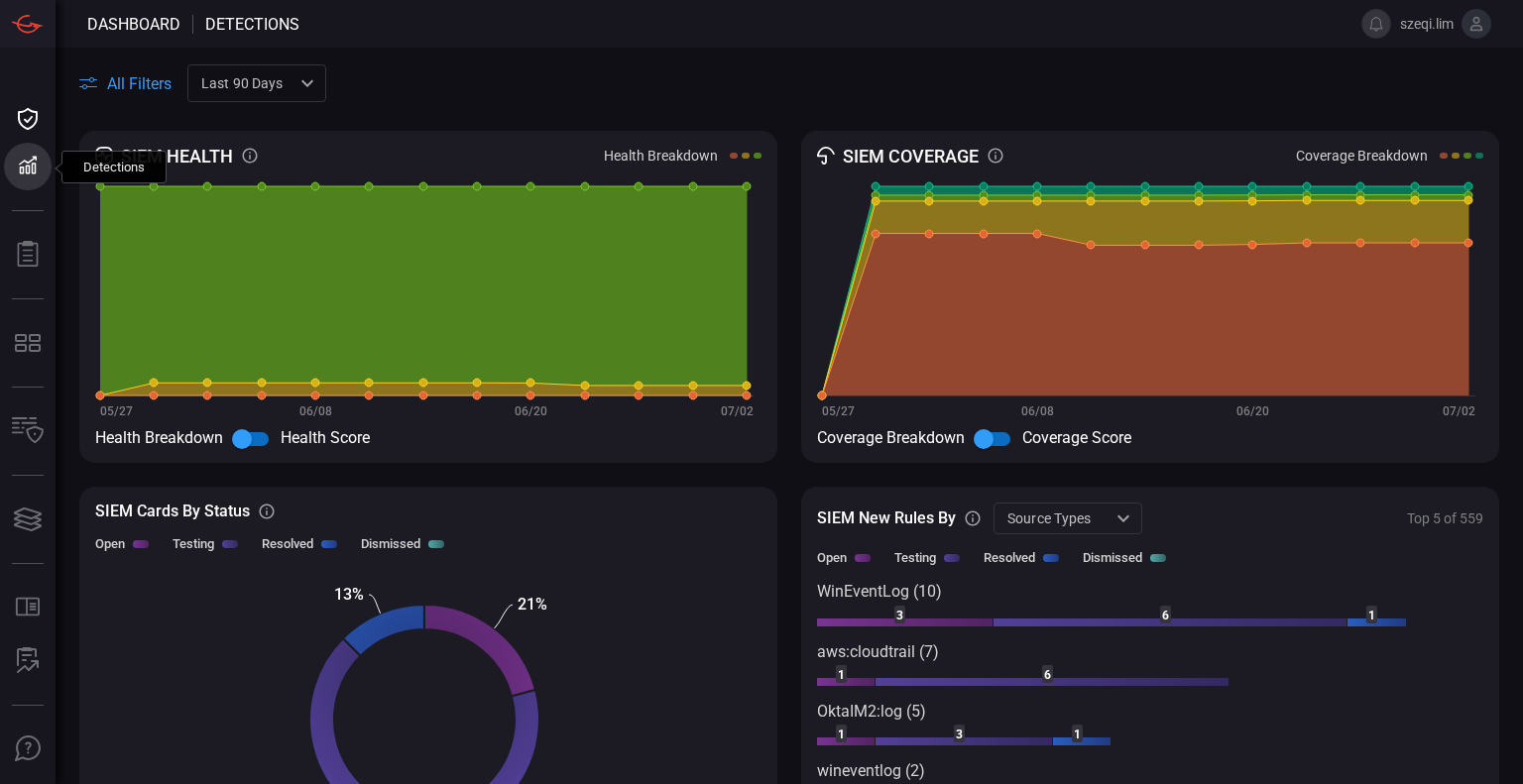 scroll, scrollTop: 0, scrollLeft: 0, axis: both 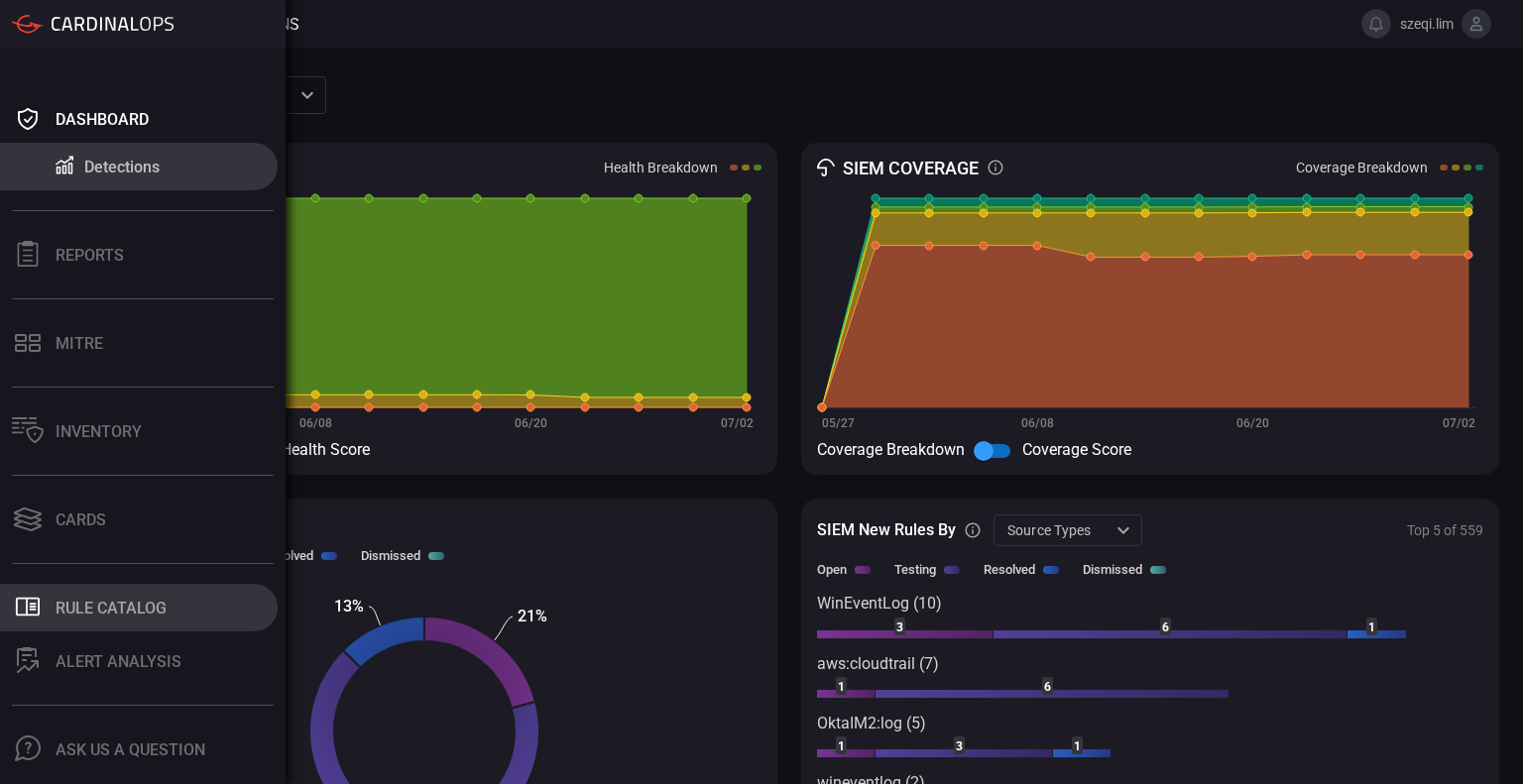 click on ".st0_rule_catalog_icon{fill: currentColor;}
Rule Catalog" at bounding box center [139, 608] 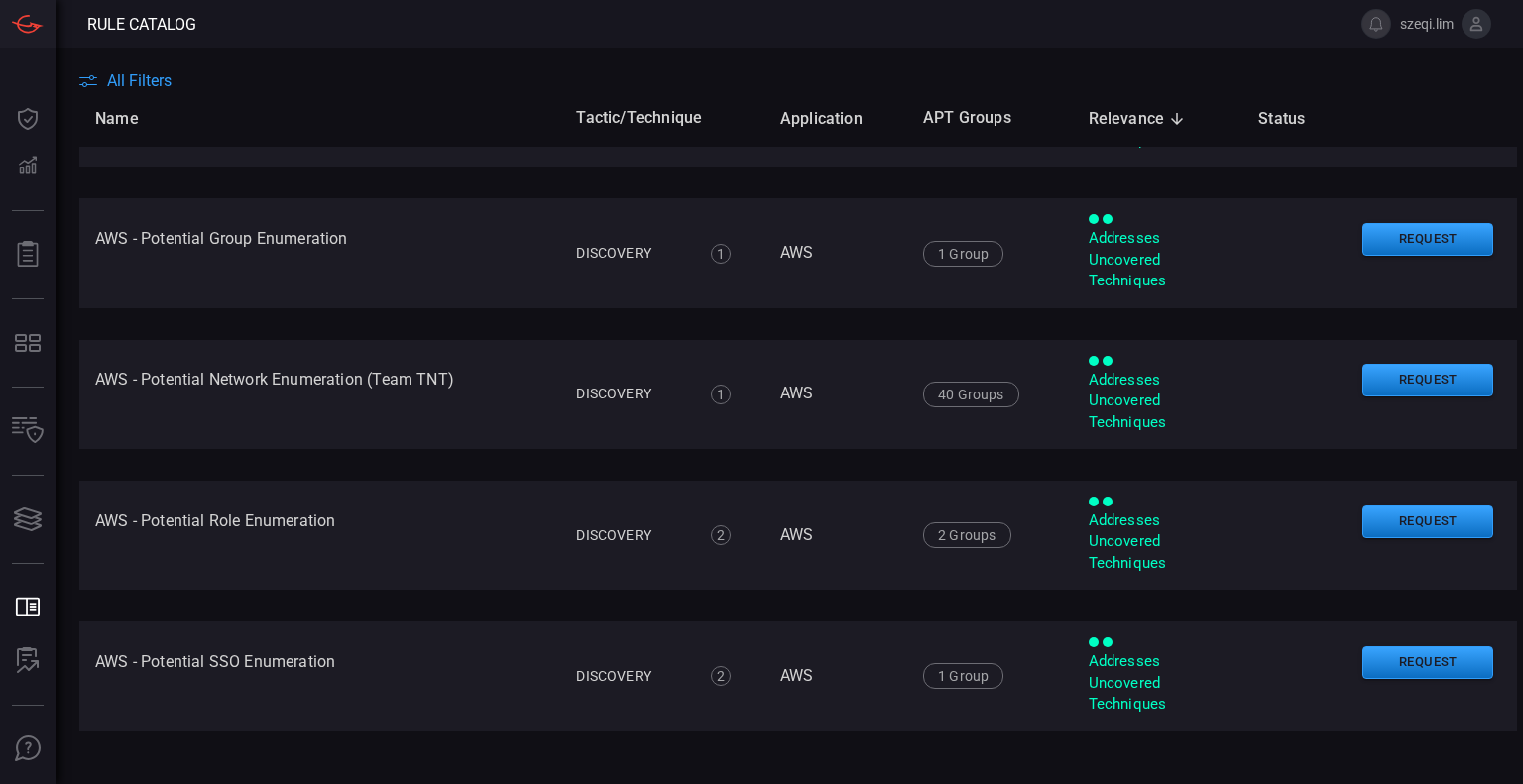 scroll, scrollTop: 0, scrollLeft: 0, axis: both 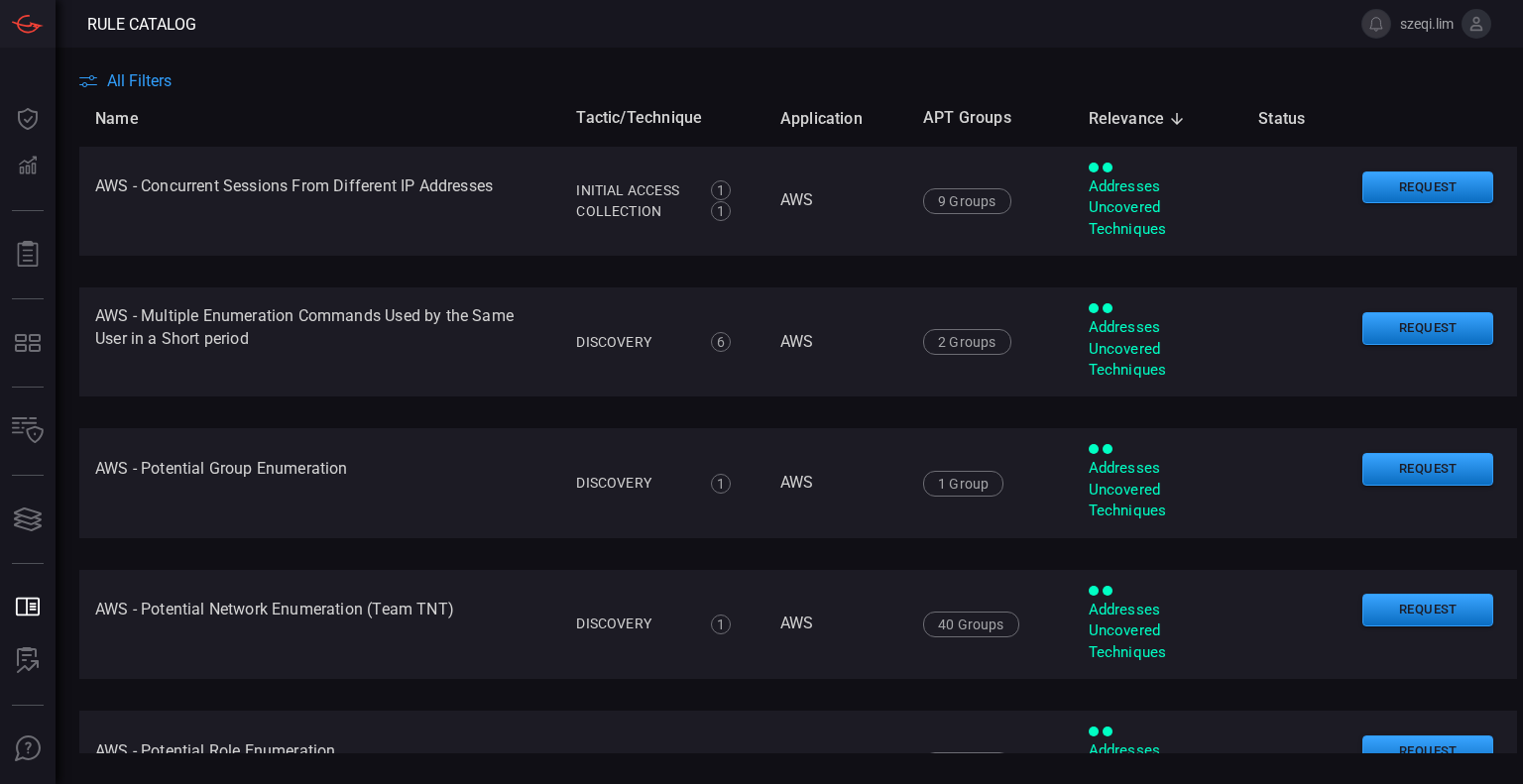 click on "All Filters" at bounding box center (139, 80) 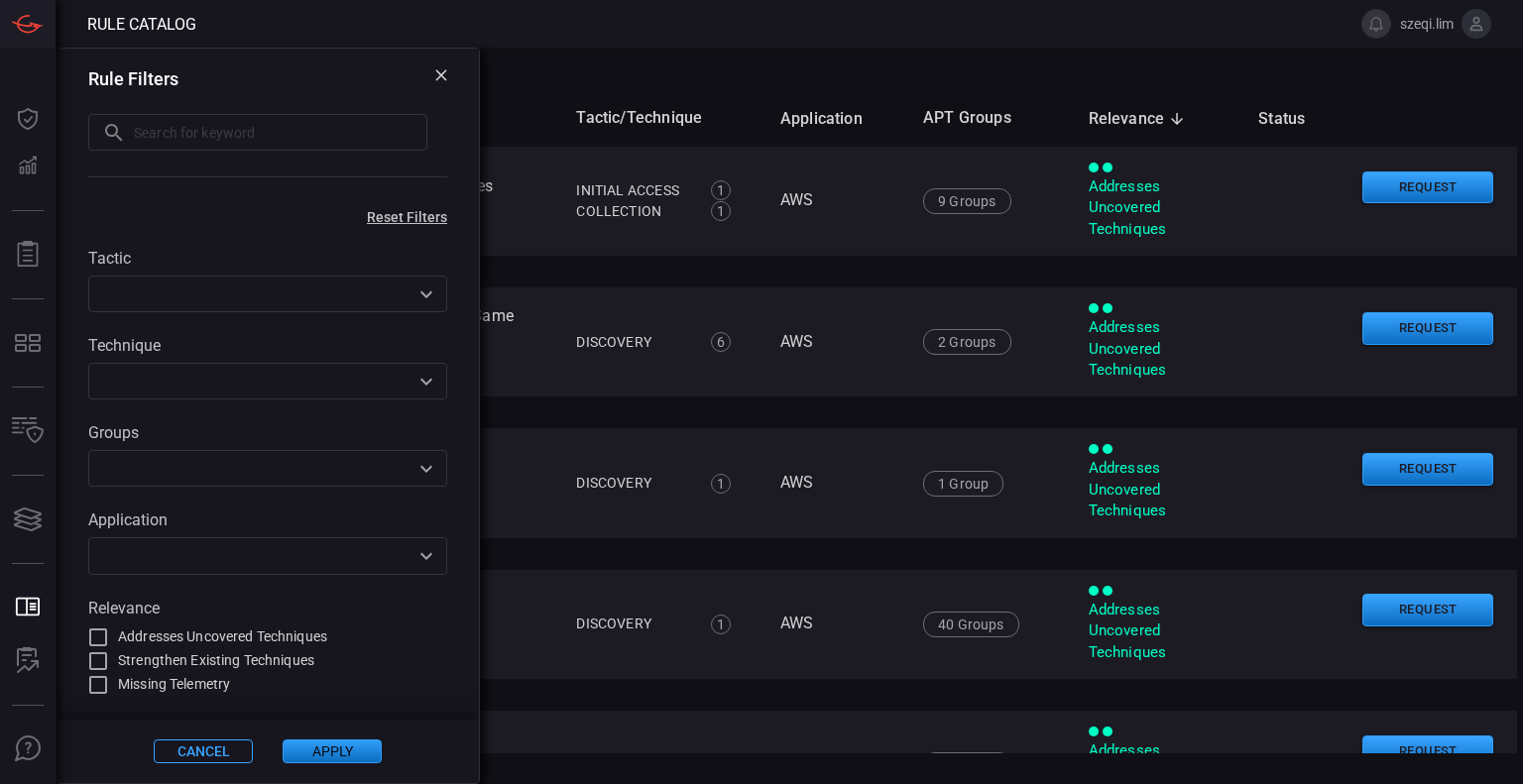 click at bounding box center [281, 132] 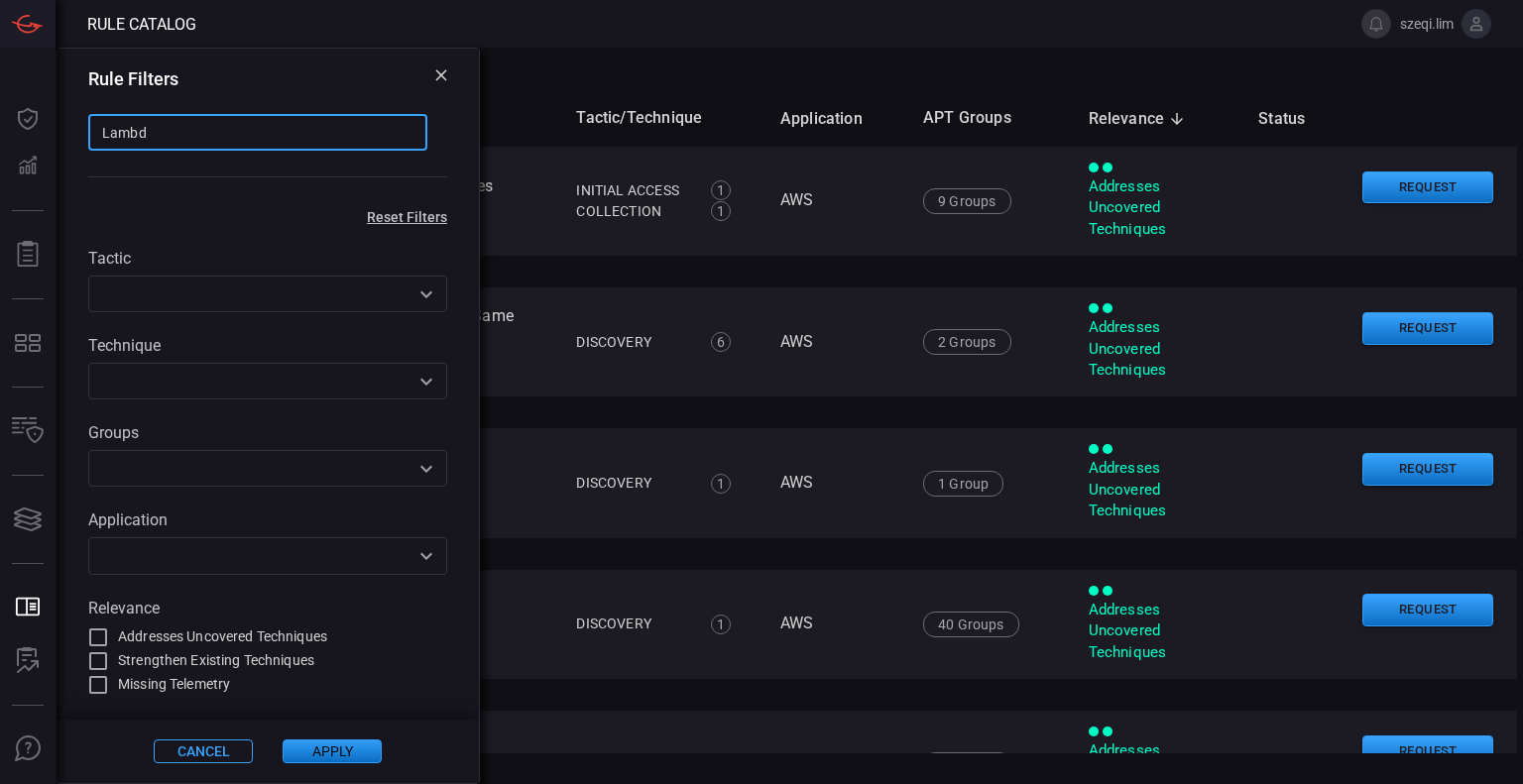 type on "Lambda" 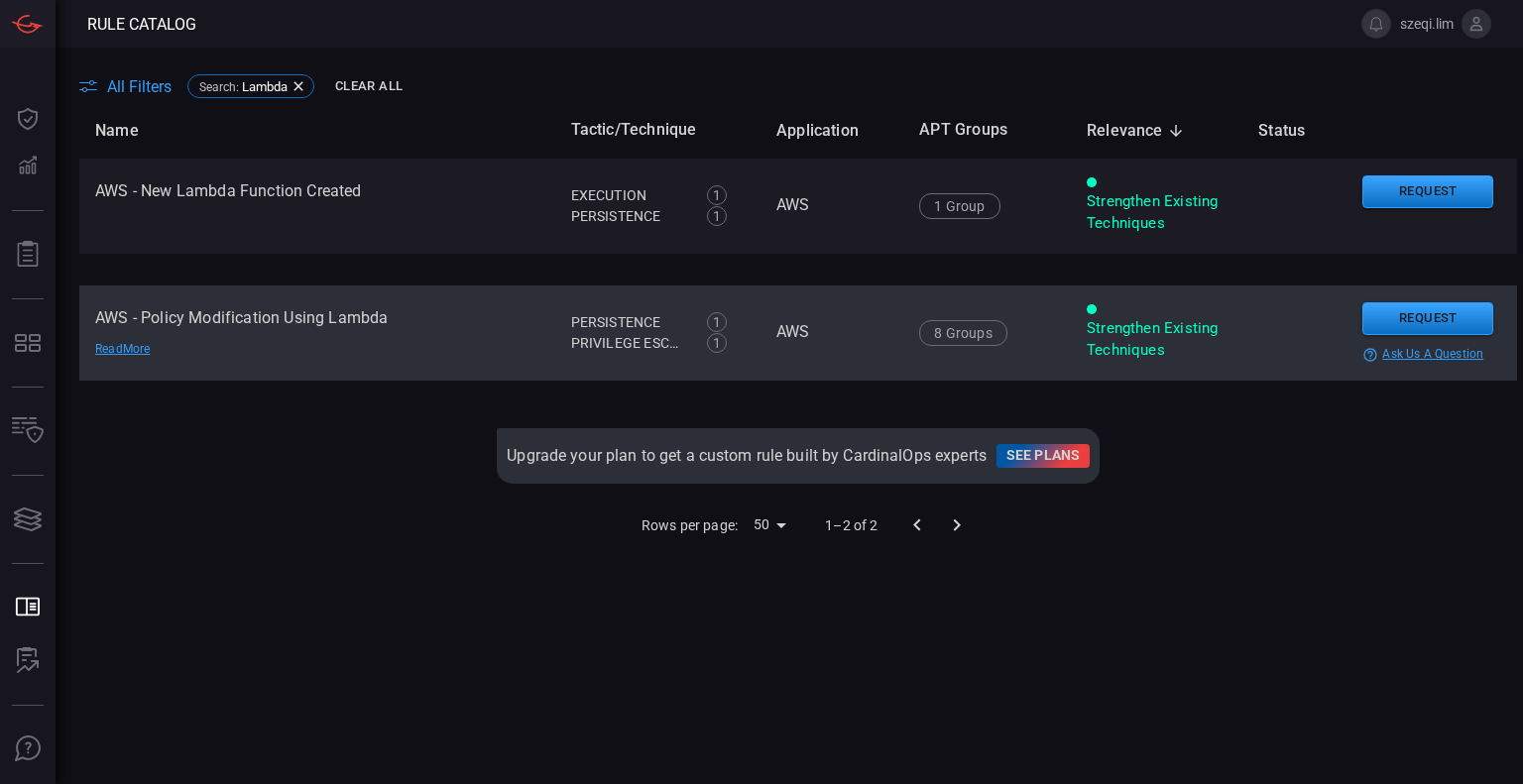 click on "AWS - Policy Modification Using Lambda Read  More" at bounding box center (317, 333) 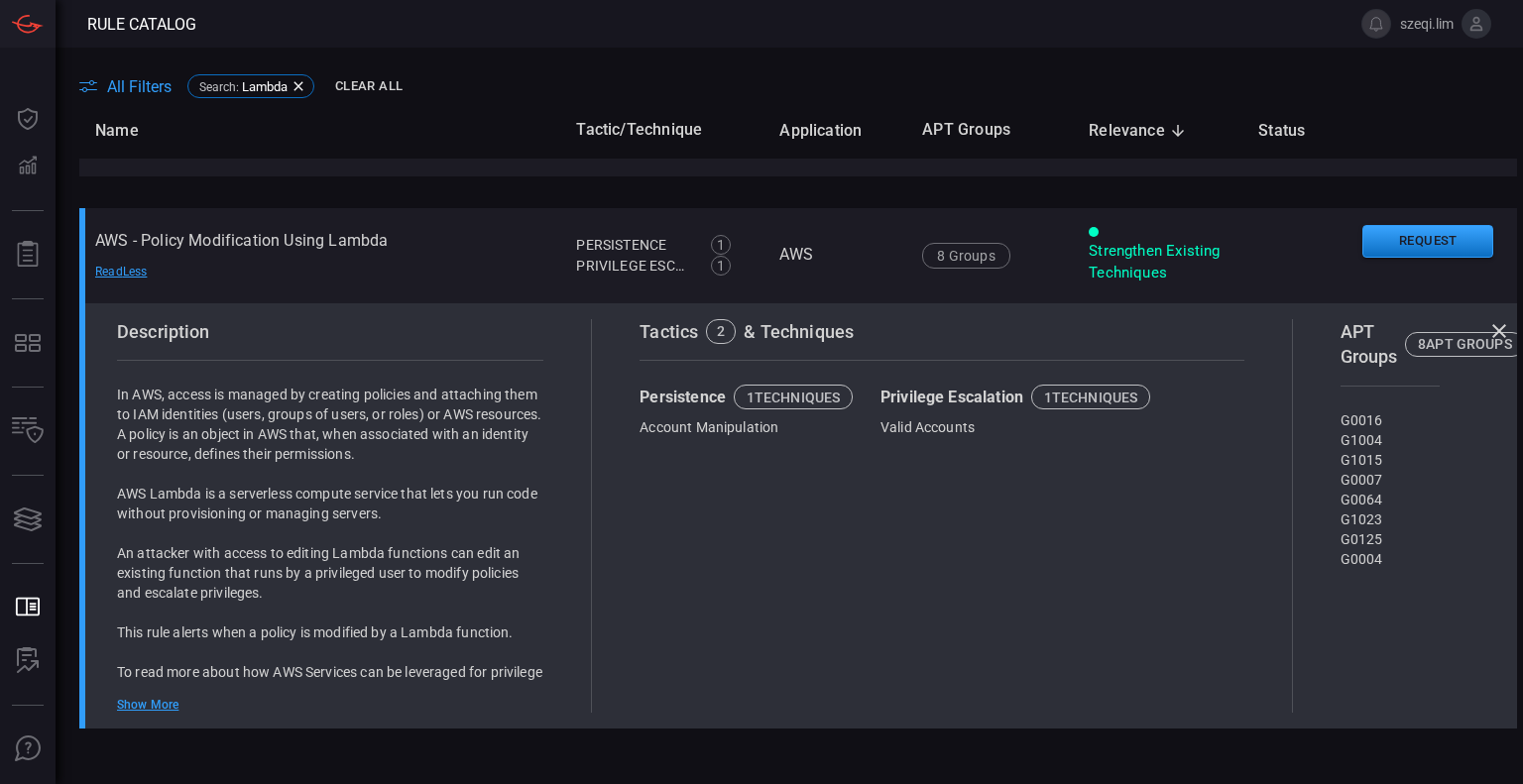 scroll, scrollTop: 99, scrollLeft: 0, axis: vertical 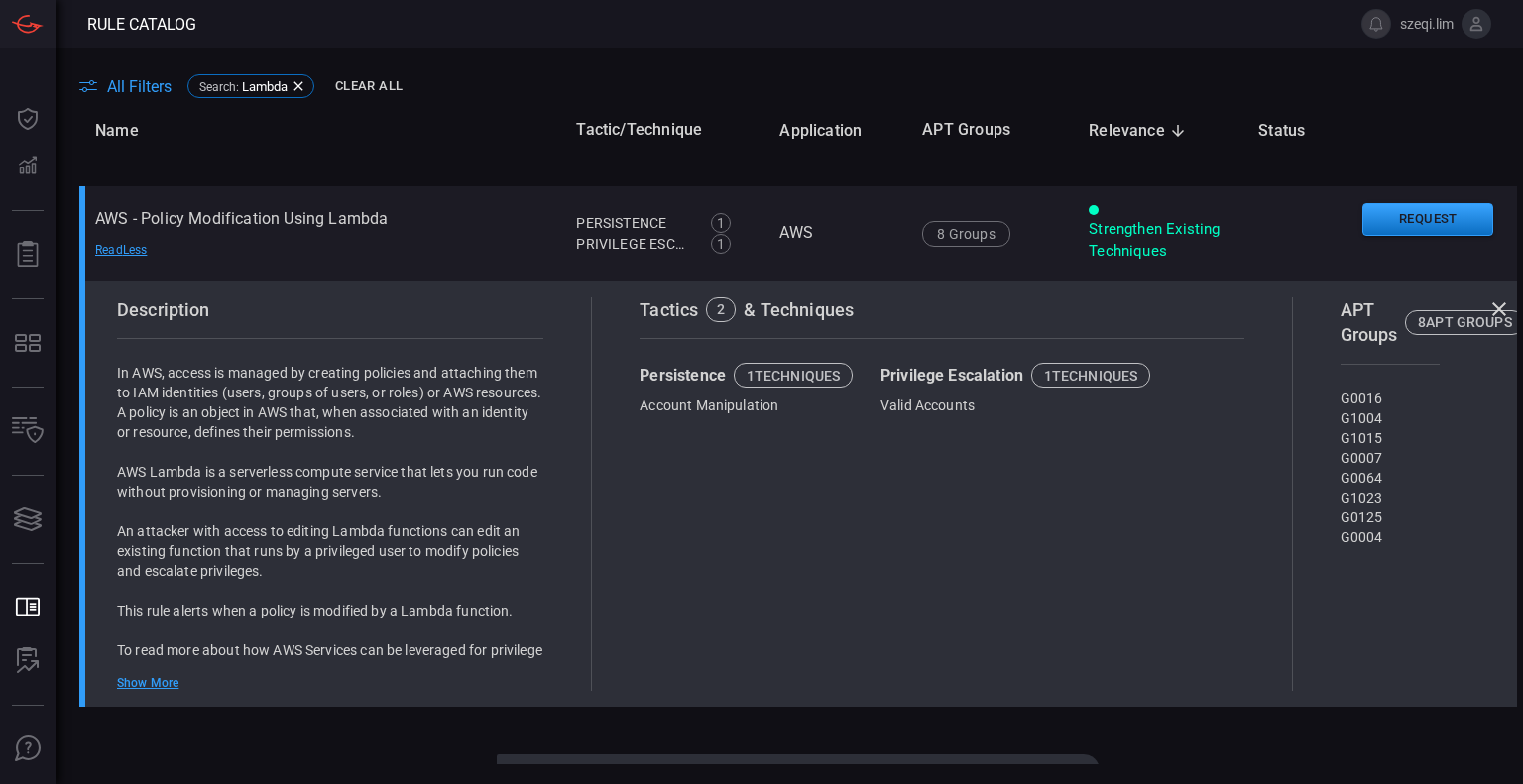 click on "Show More" at bounding box center [330, 683] 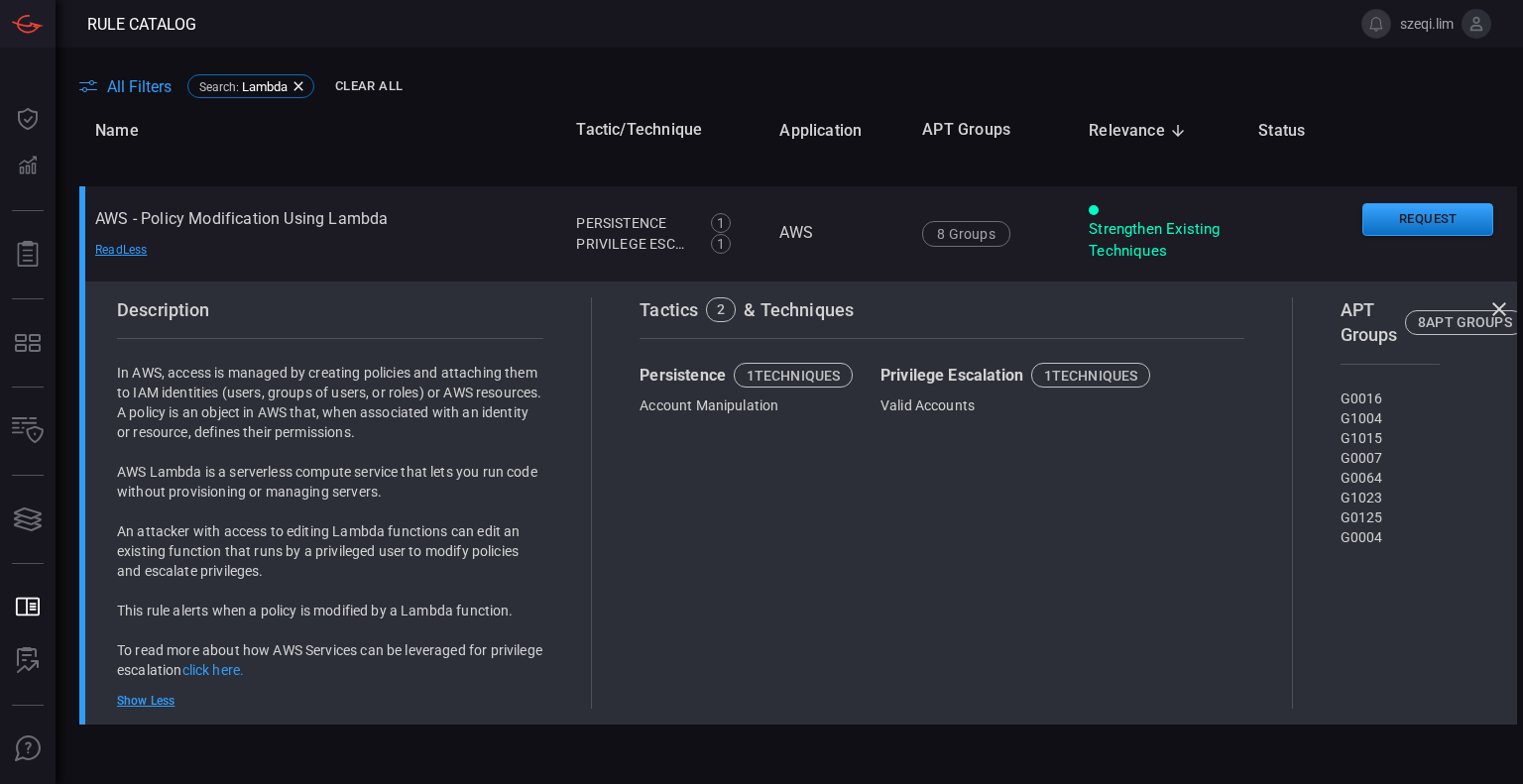 click on "Description" at bounding box center (330, 310) 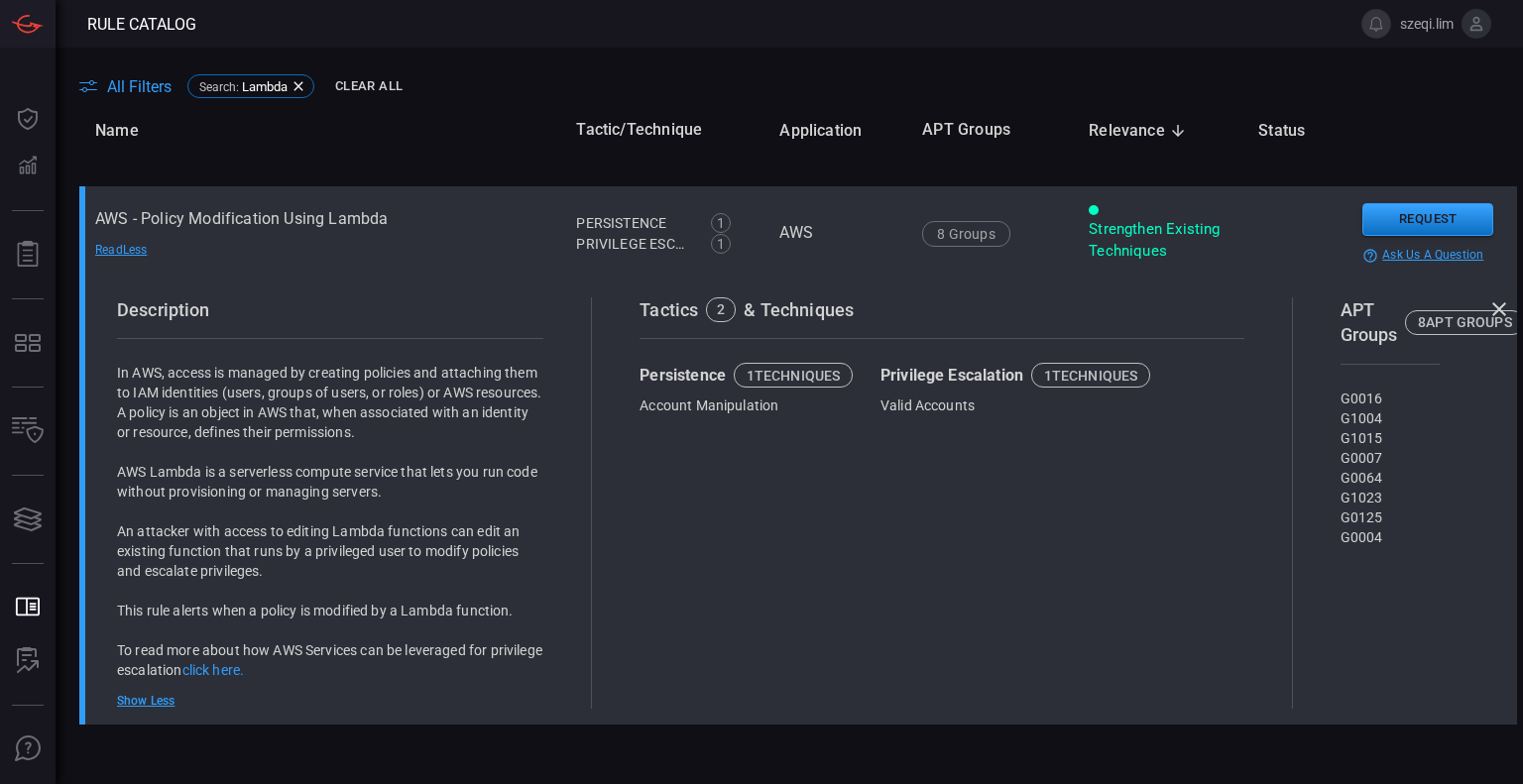 click on "AWS - Policy Modification Using Lambda Read  Less" at bounding box center (319, 234) 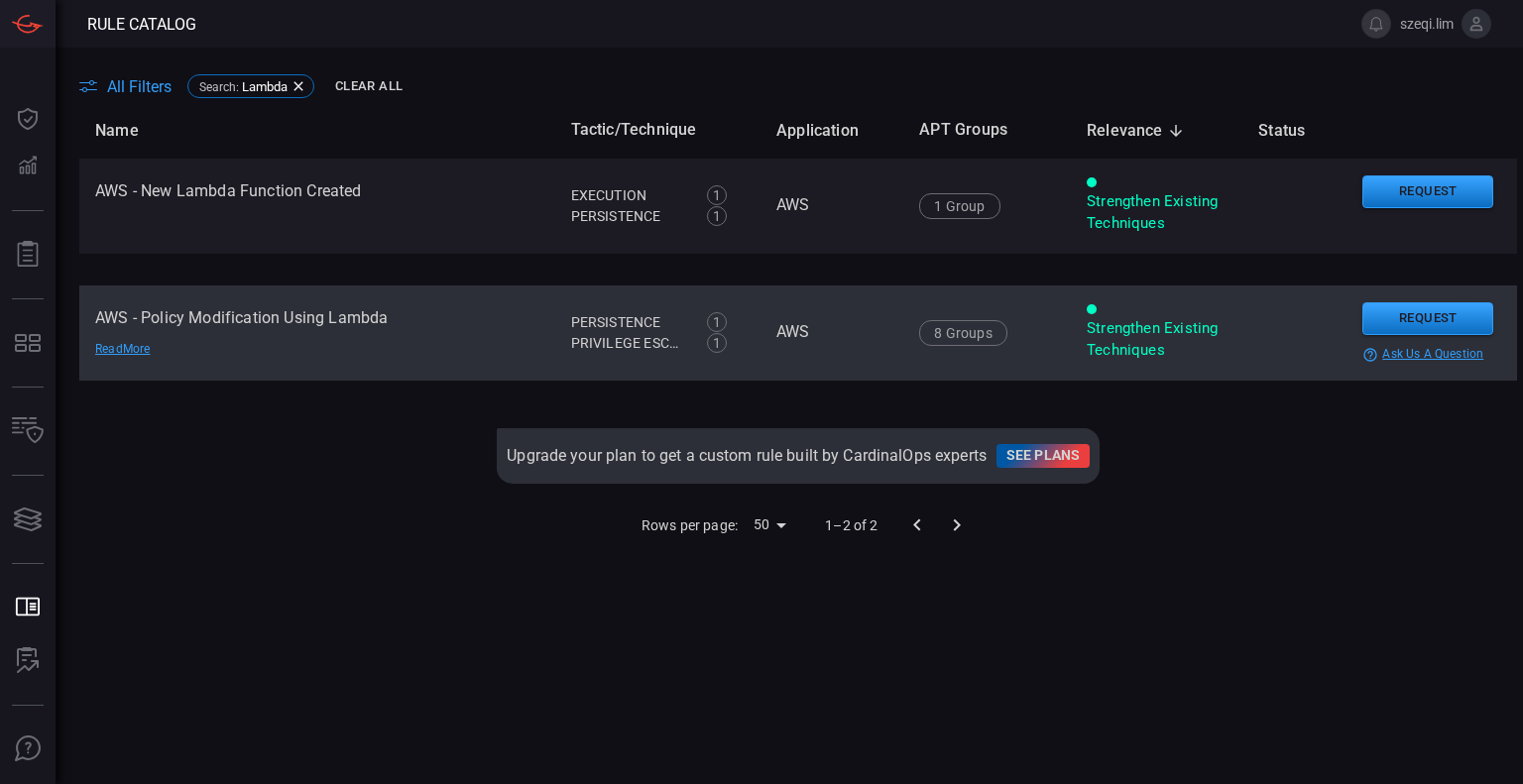 click on "AWS - Policy Modification Using Lambda Read  More" at bounding box center [317, 333] 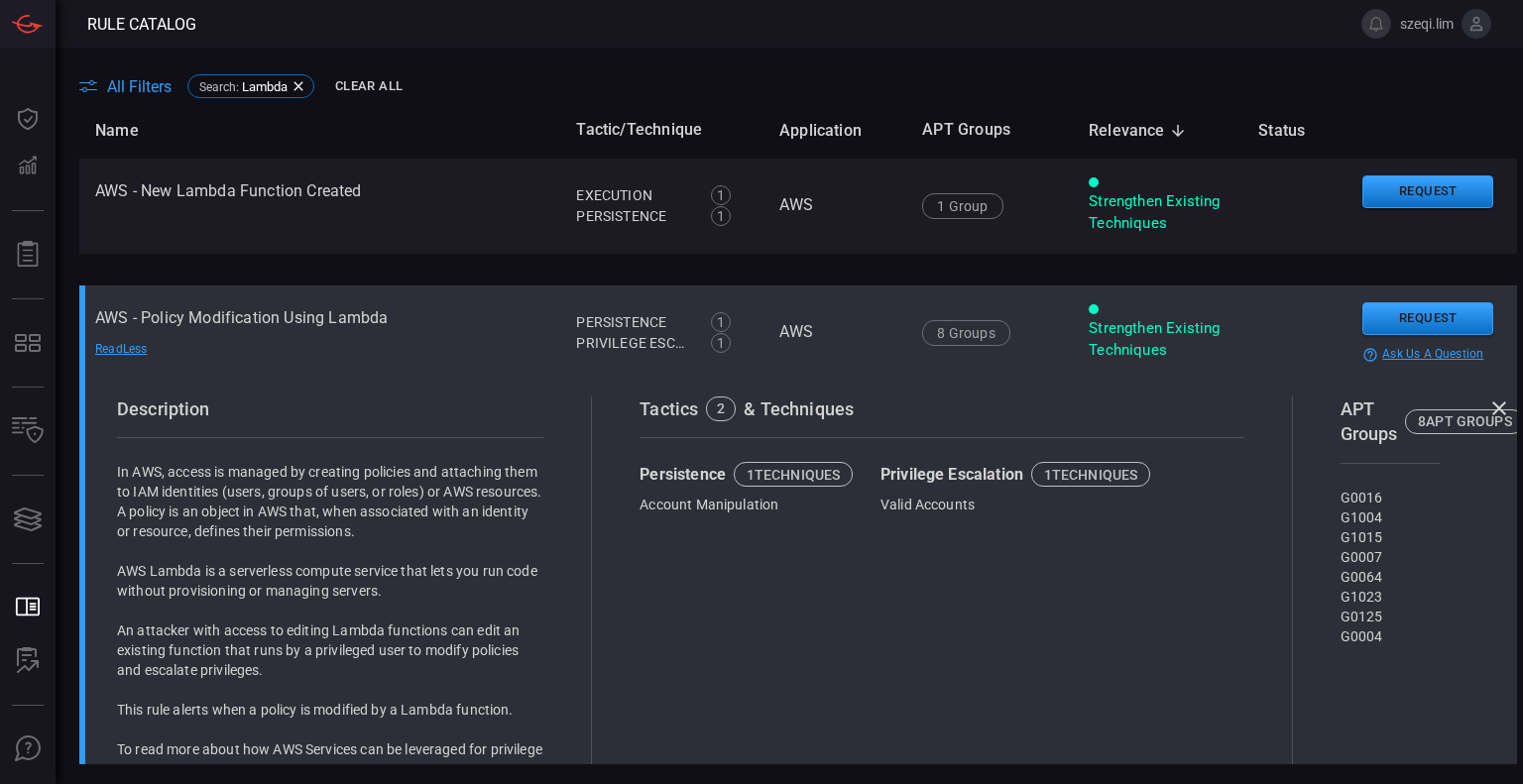 click on "AWS - Policy Modification Using Lambda Read  Less" at bounding box center [319, 333] 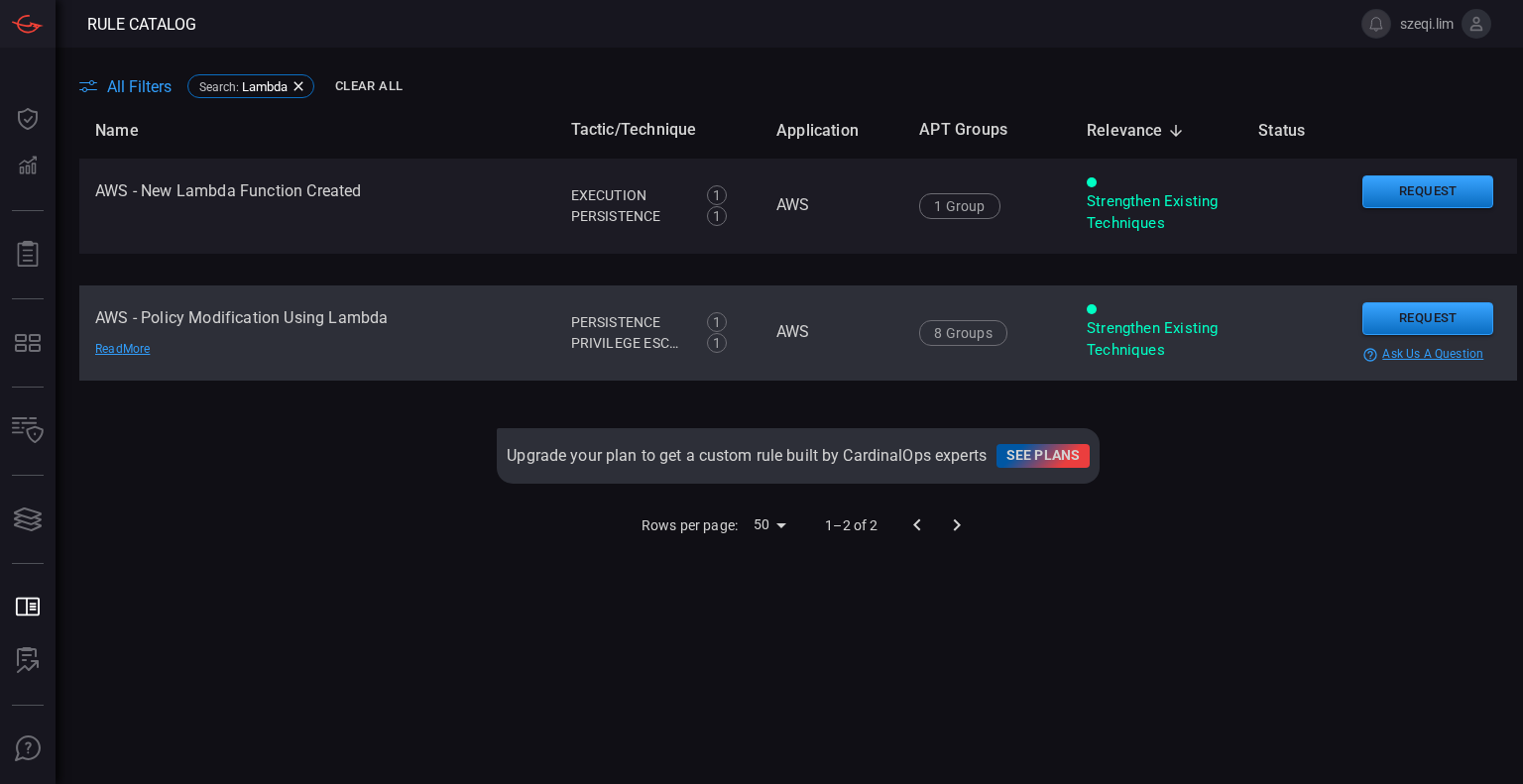 click on "AWS - Policy Modification Using Lambda Read  More" at bounding box center (317, 333) 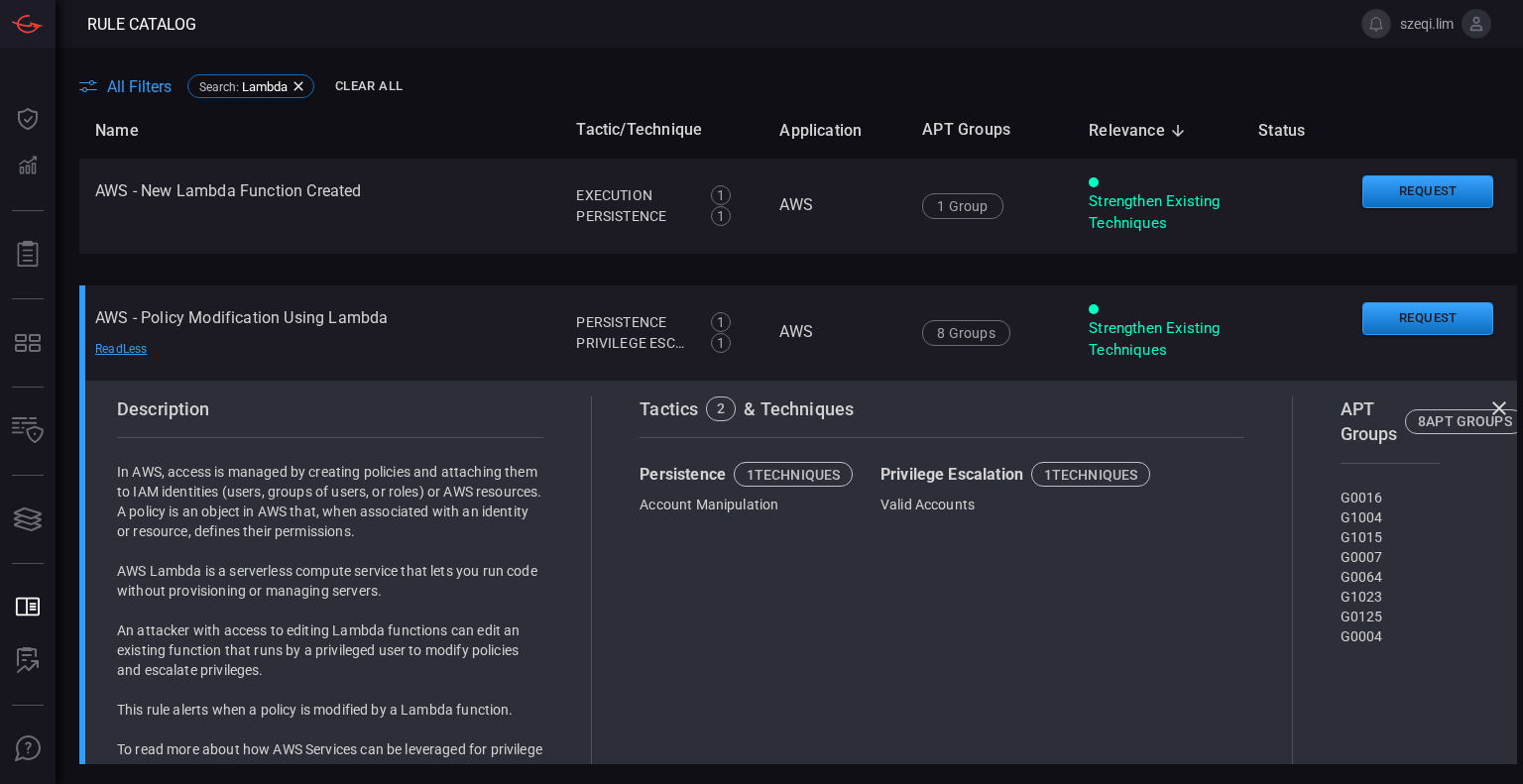 drag, startPoint x: 1415, startPoint y: 322, endPoint x: 1134, endPoint y: 782, distance: 539.0371 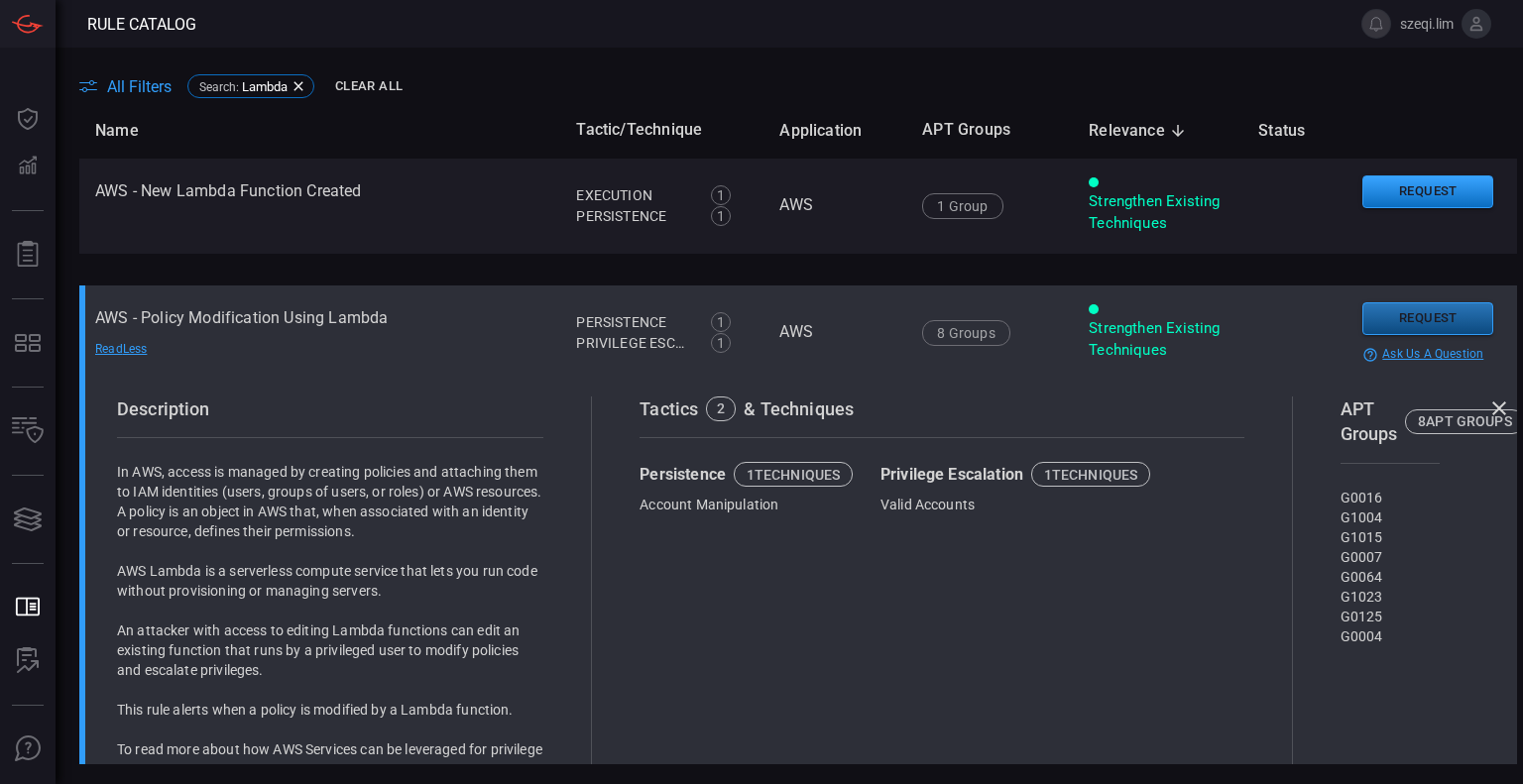 click on "Request" at bounding box center (1428, 318) 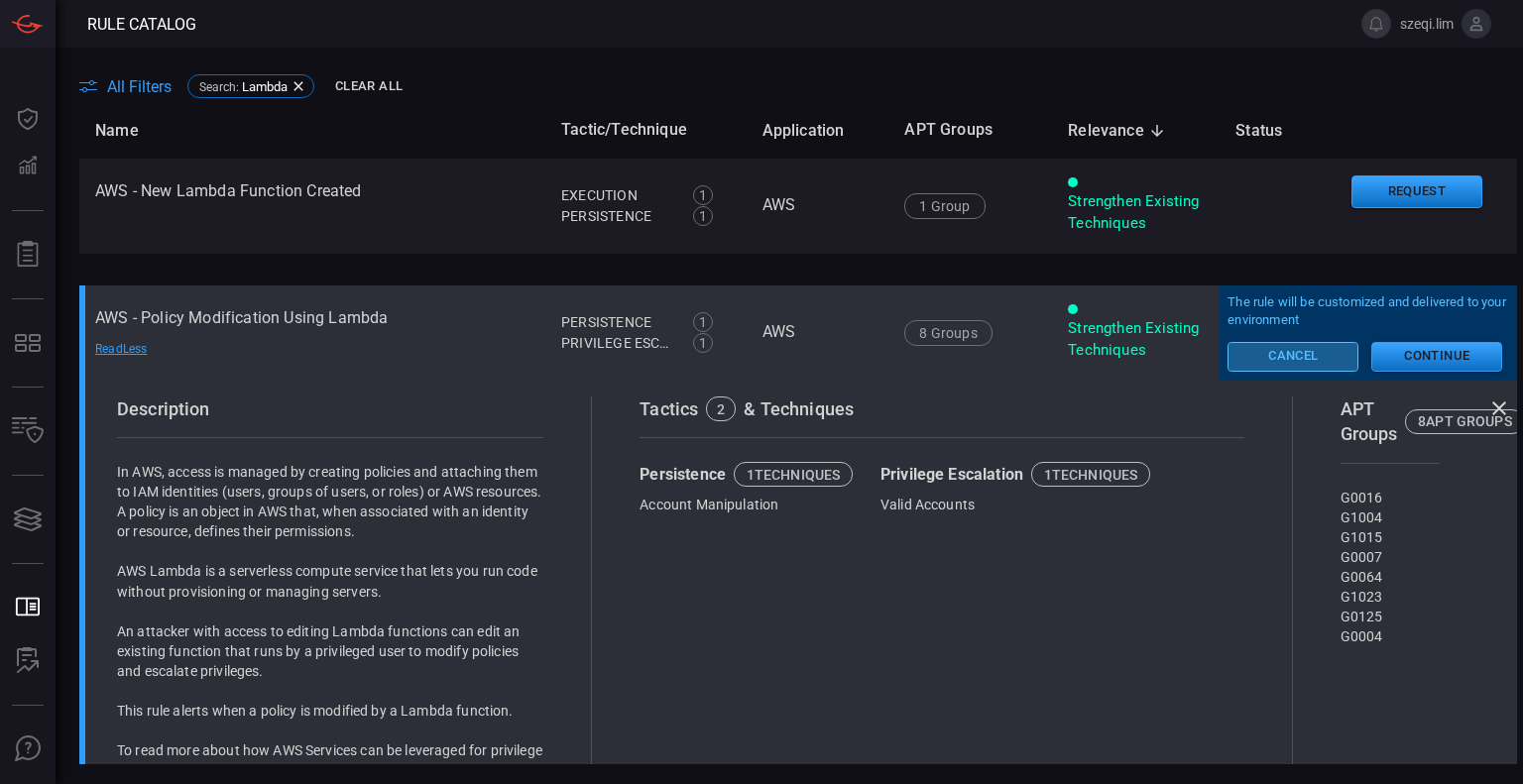 click on "Cancel" at bounding box center [1293, 357] 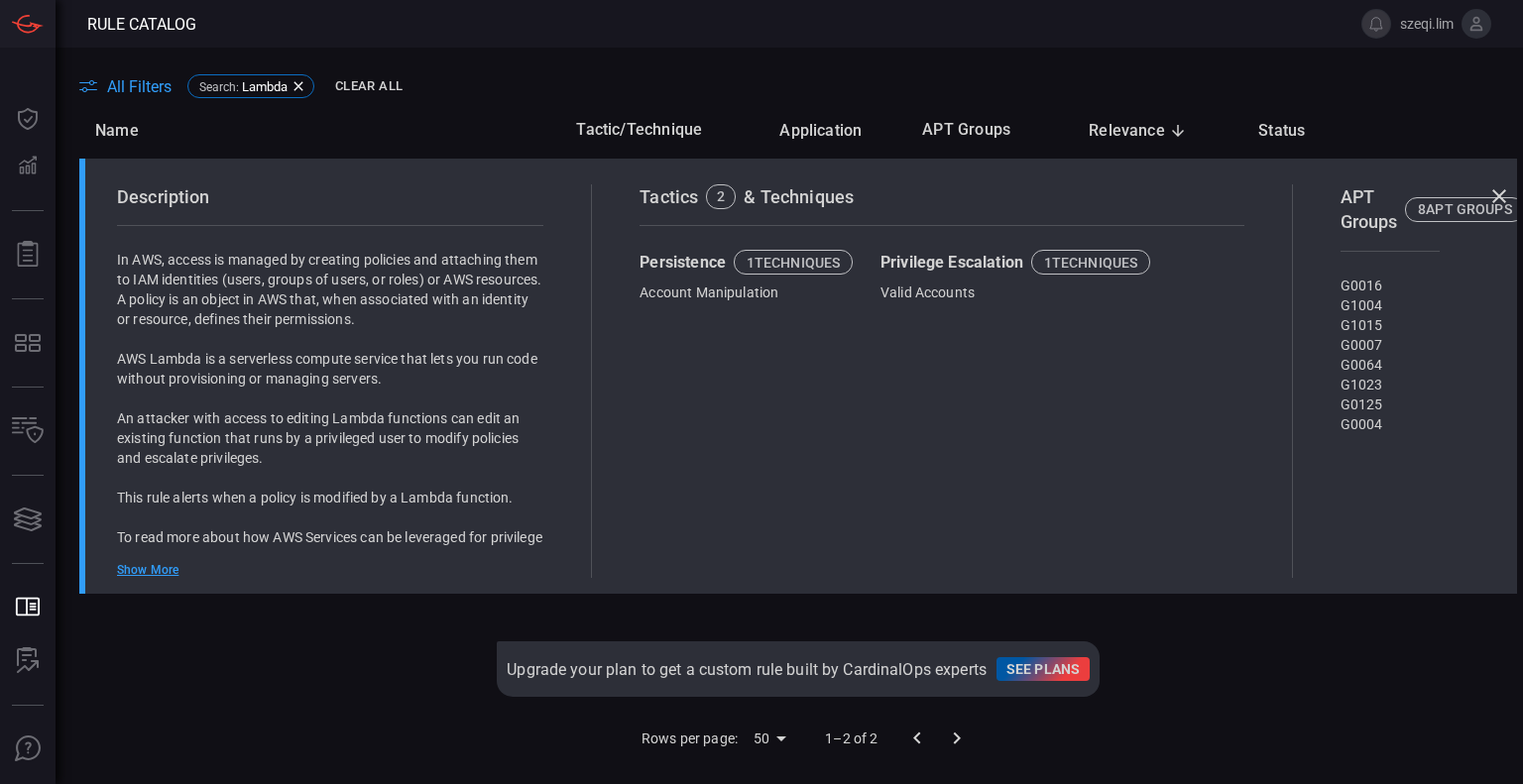 scroll, scrollTop: 226, scrollLeft: 0, axis: vertical 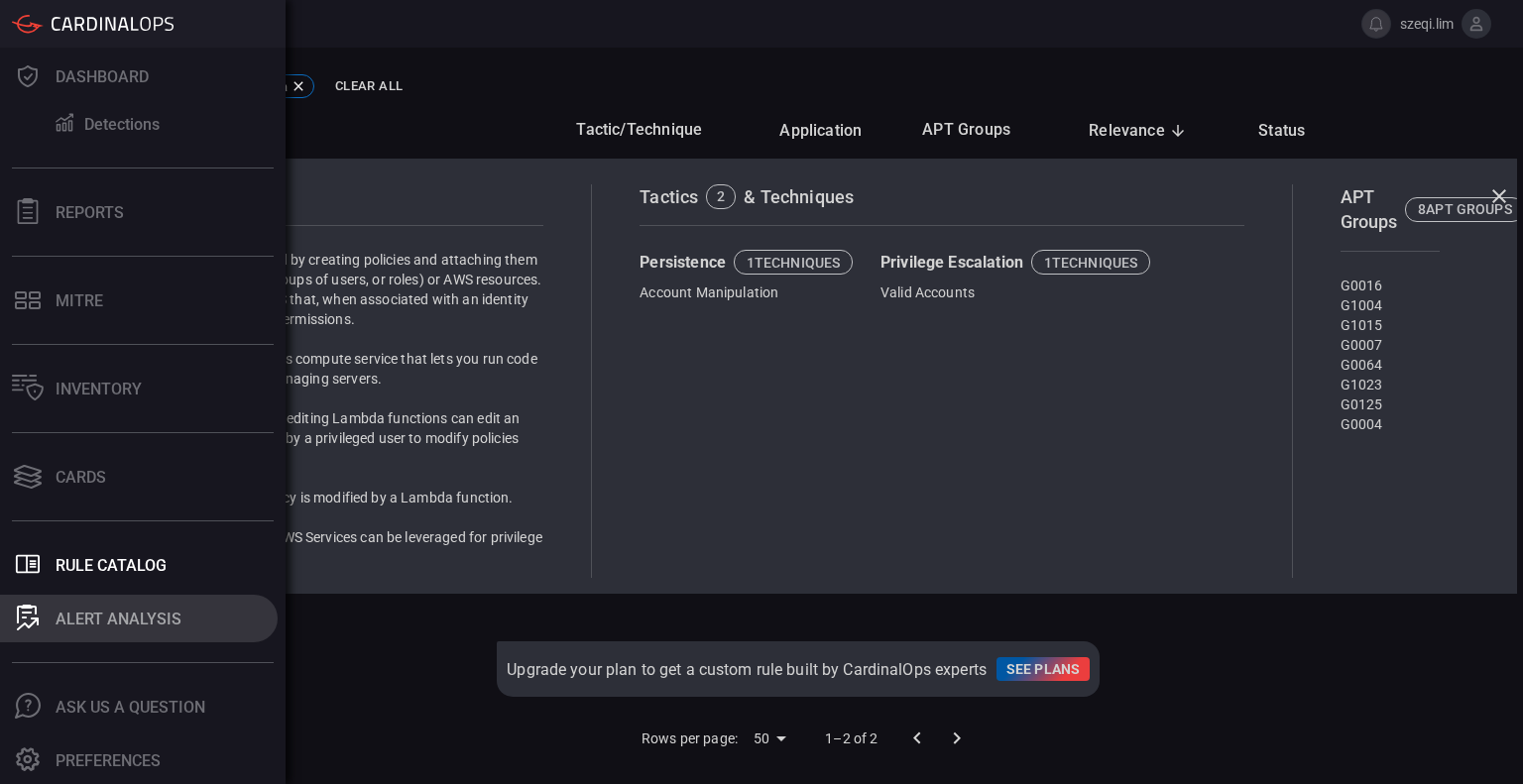 click on "ALERT ANALYSIS" at bounding box center [118, 618] 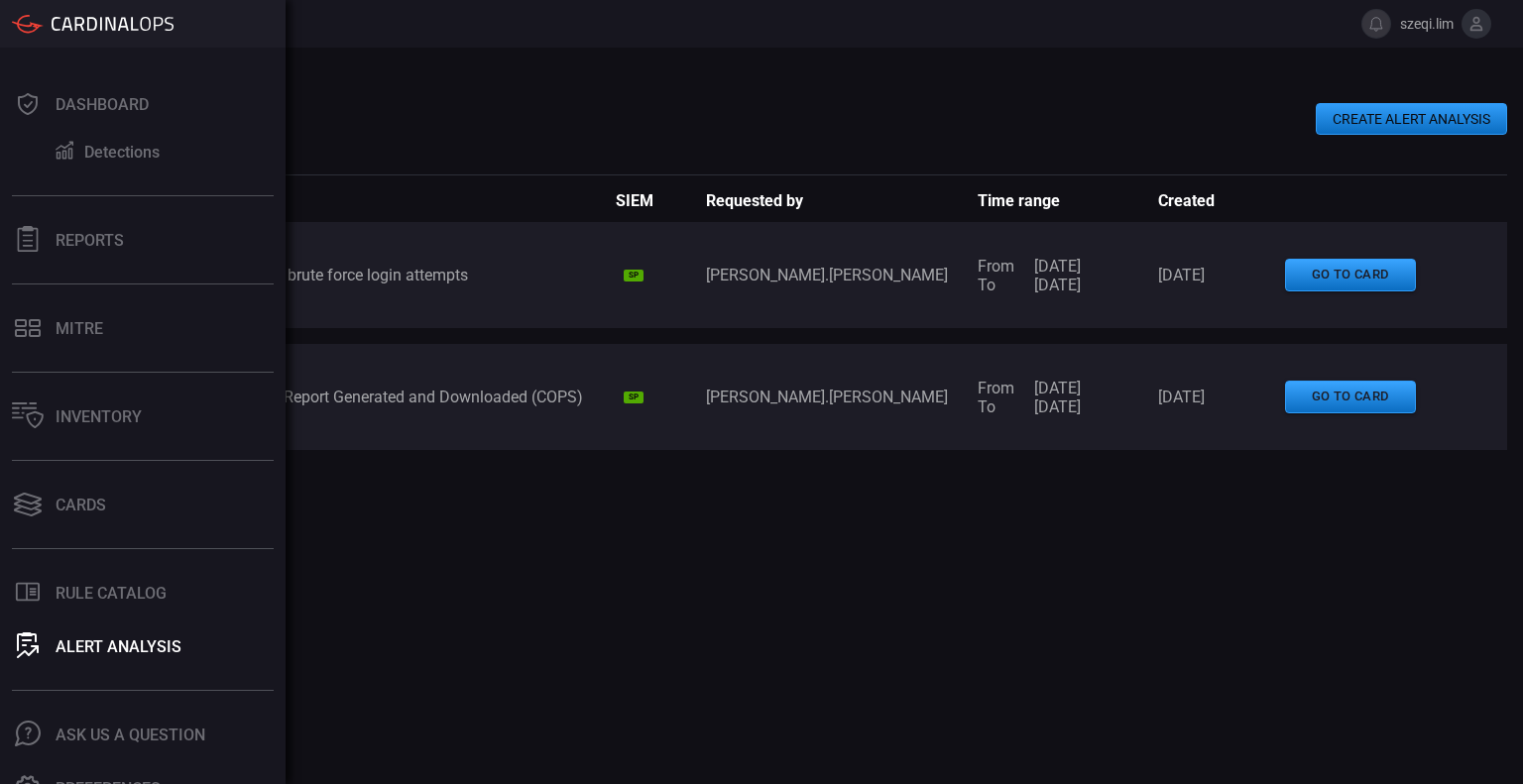 scroll, scrollTop: 0, scrollLeft: 0, axis: both 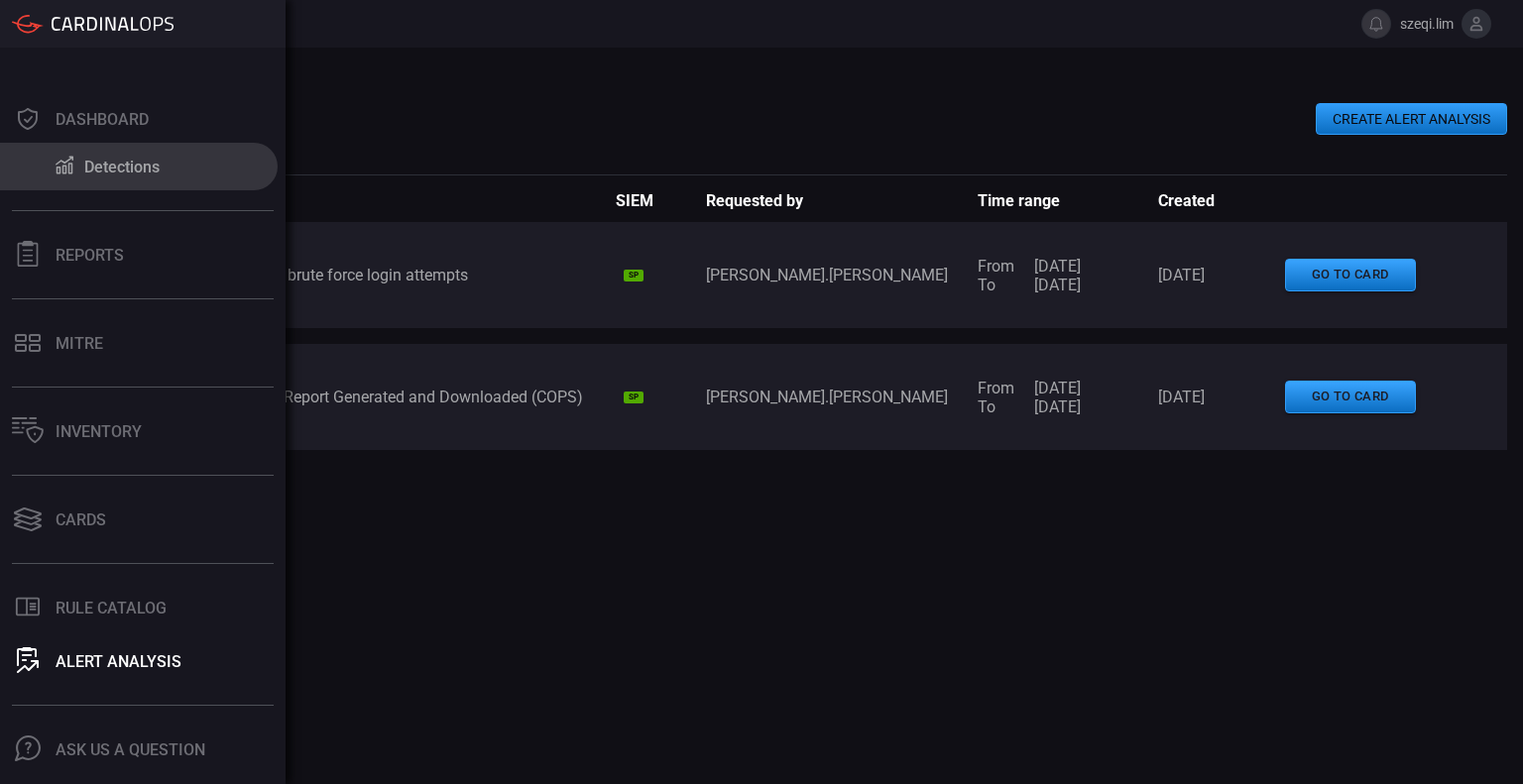 drag, startPoint x: 111, startPoint y: 116, endPoint x: 135, endPoint y: 161, distance: 51 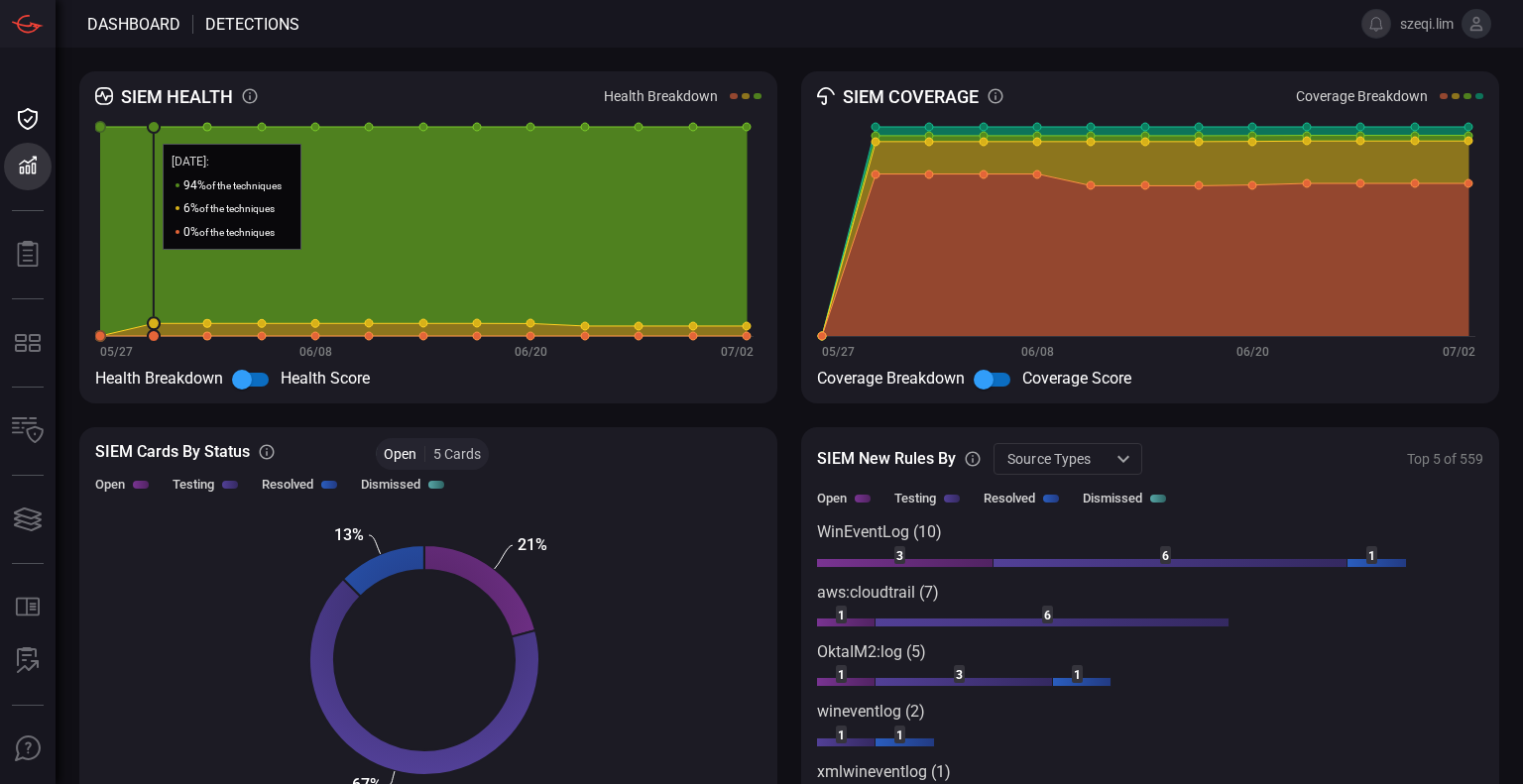 scroll, scrollTop: 0, scrollLeft: 0, axis: both 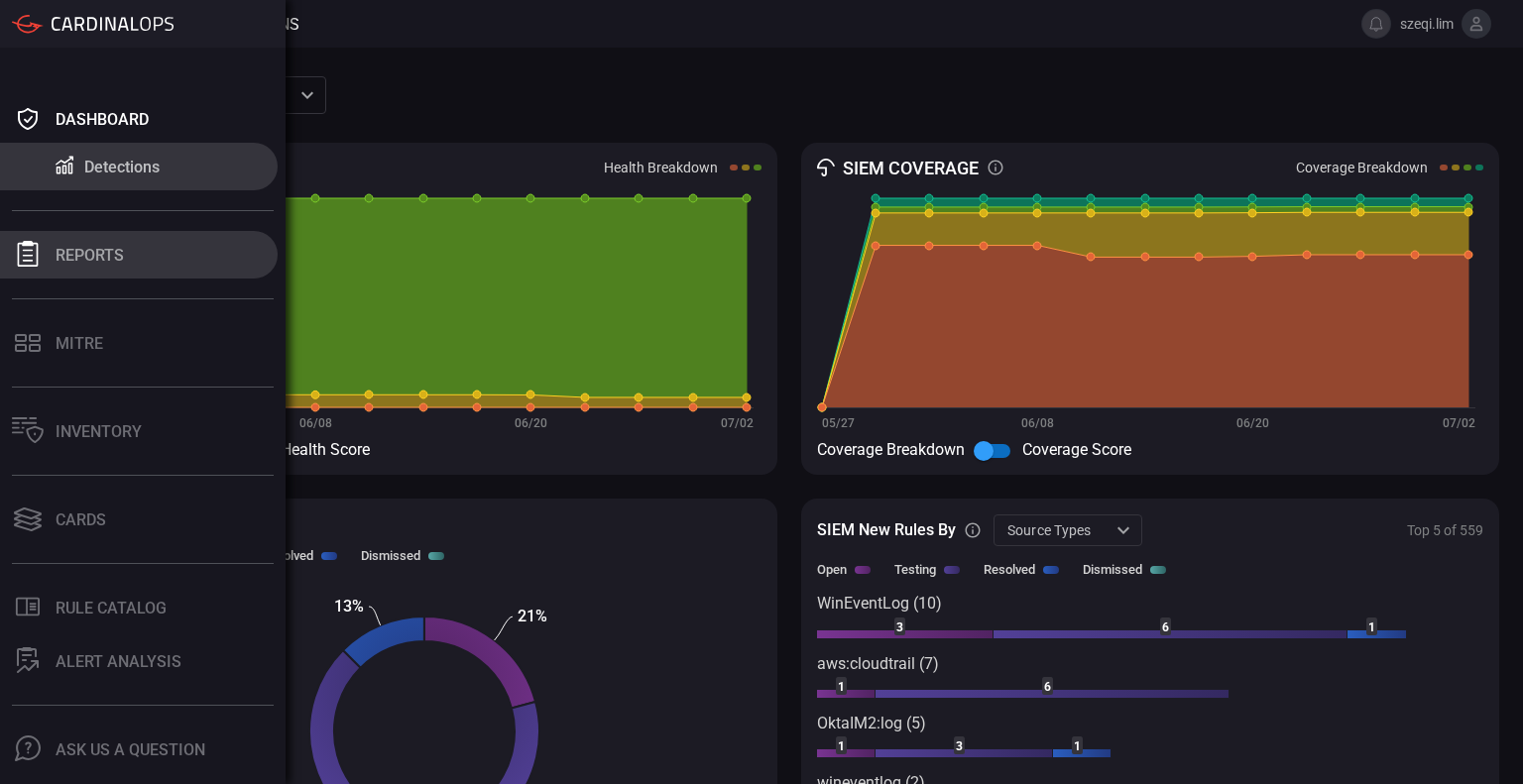 click on "Reports" at bounding box center (139, 255) 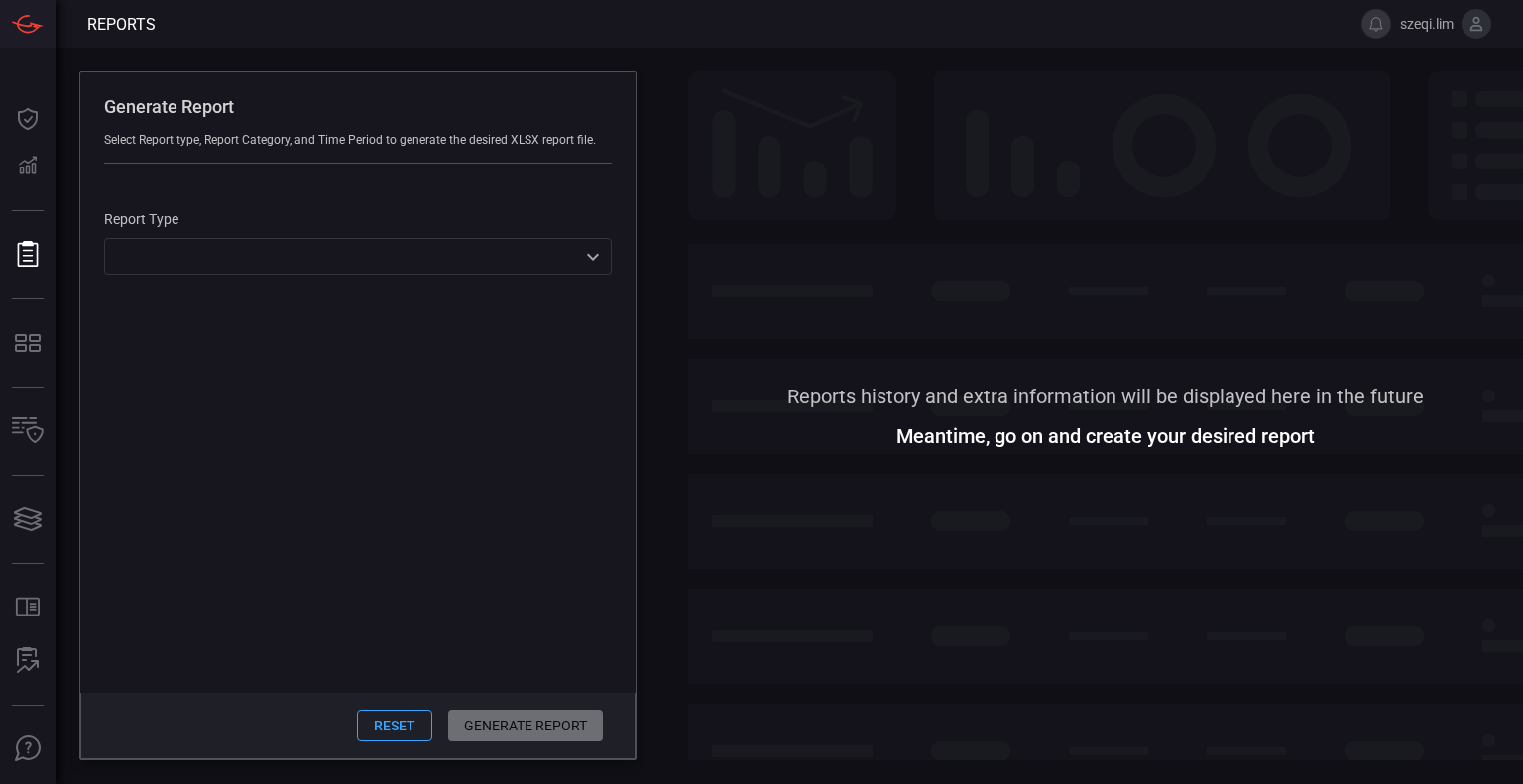 click on "Report Type ​ ​" at bounding box center [358, 243] 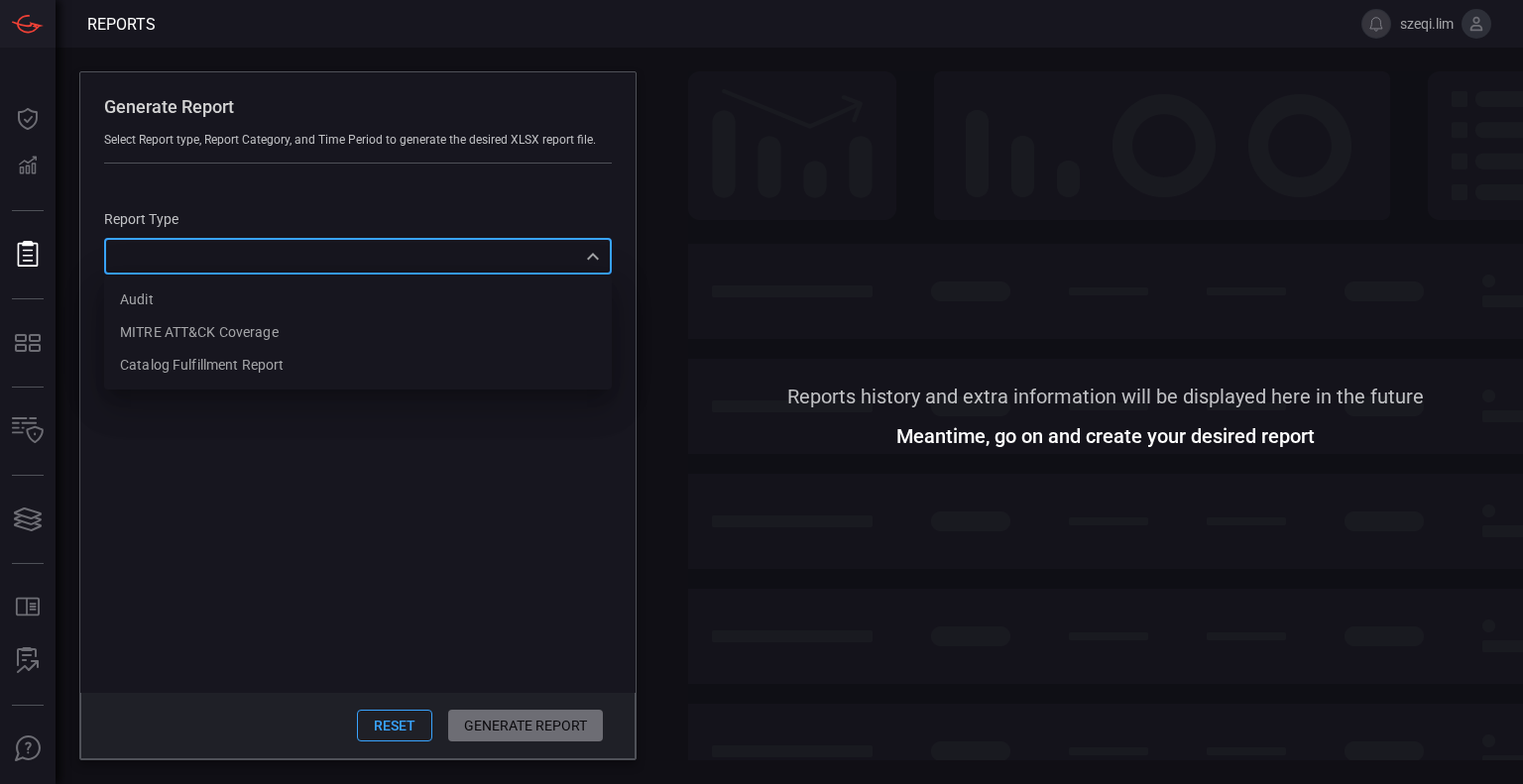 click on "​ Audit MITRE ATT&CK Coverage Catalog fulfillment report  ​" at bounding box center (358, 256) 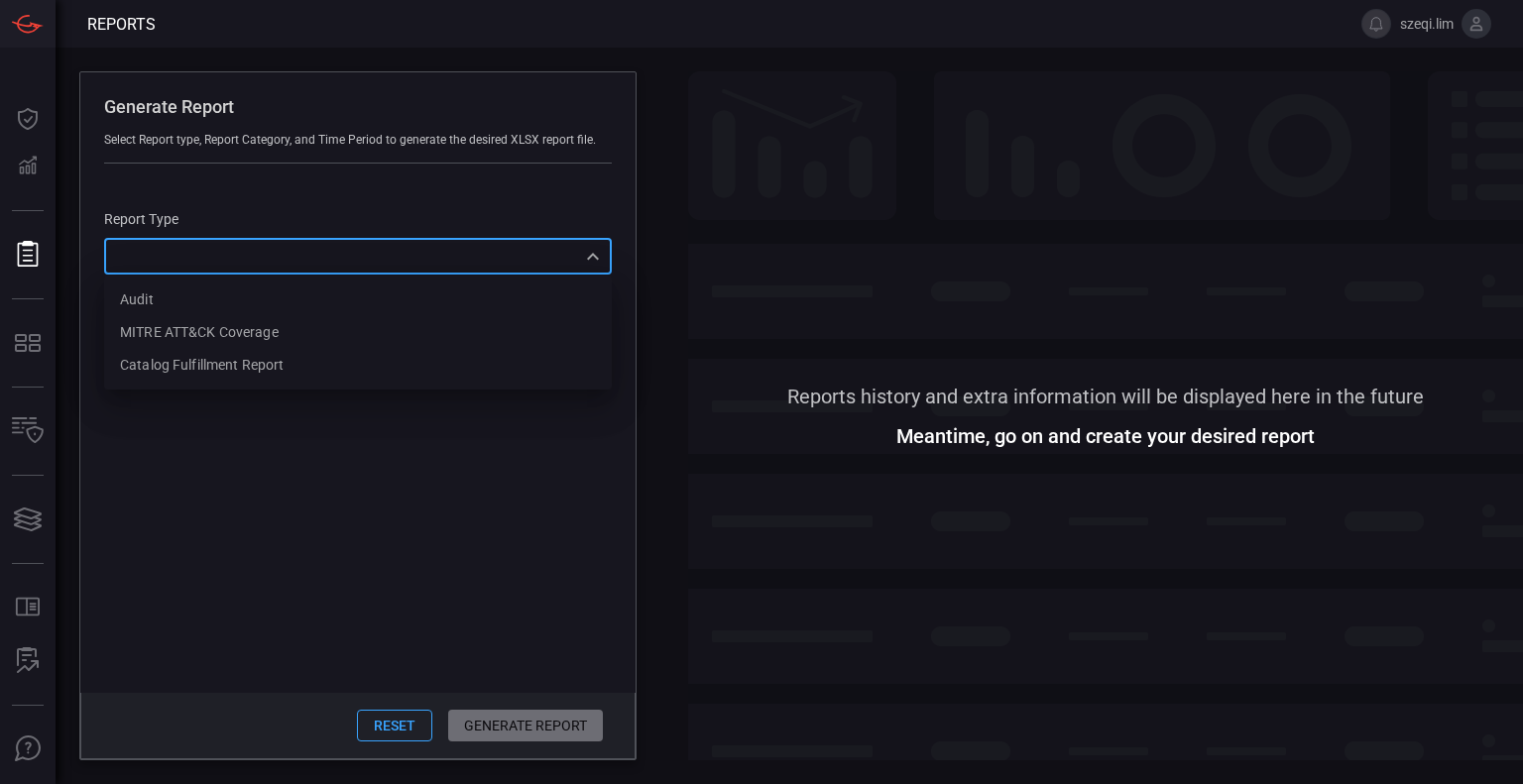 click at bounding box center (762, 392) 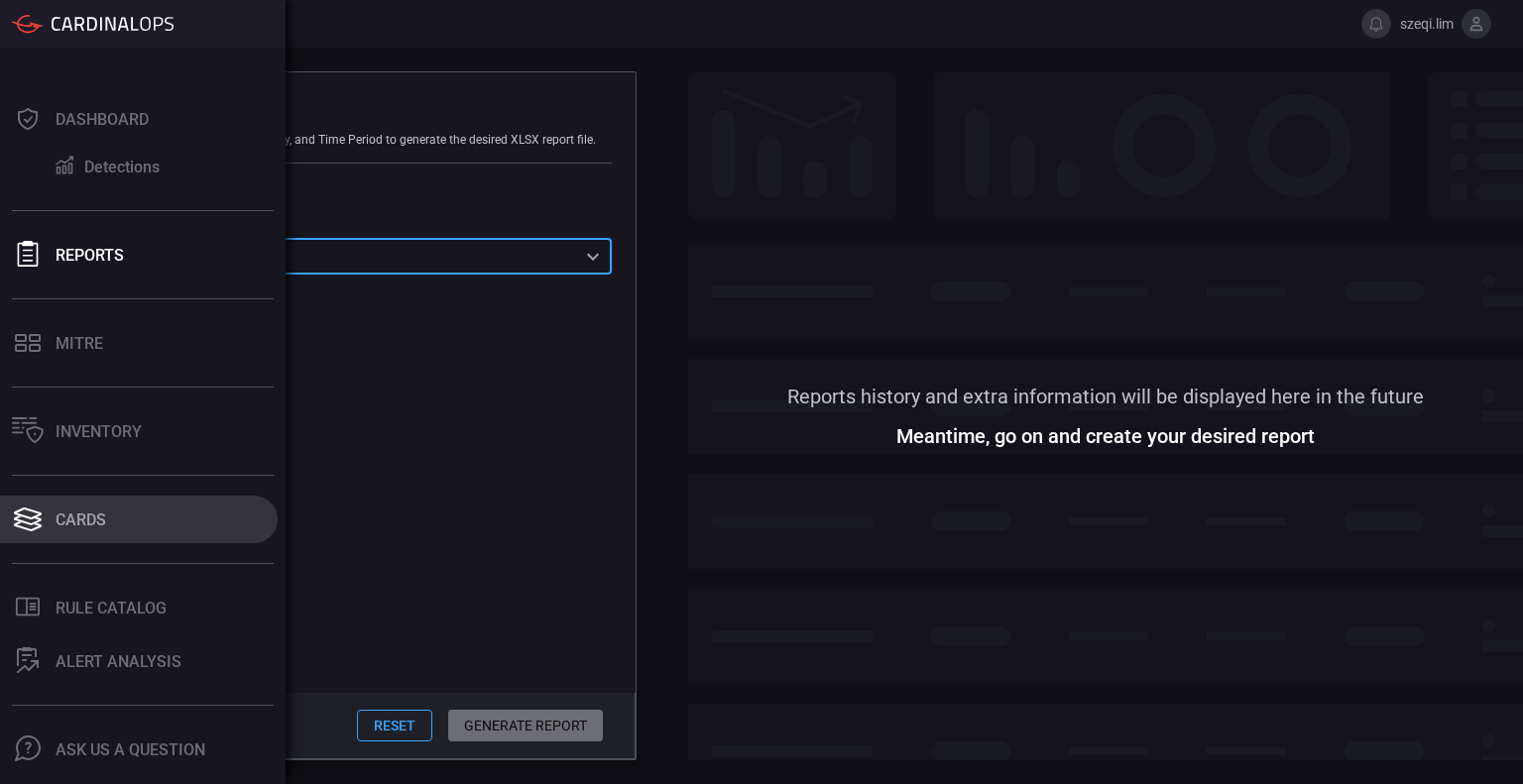 click on "Inventory" at bounding box center [98, 431] 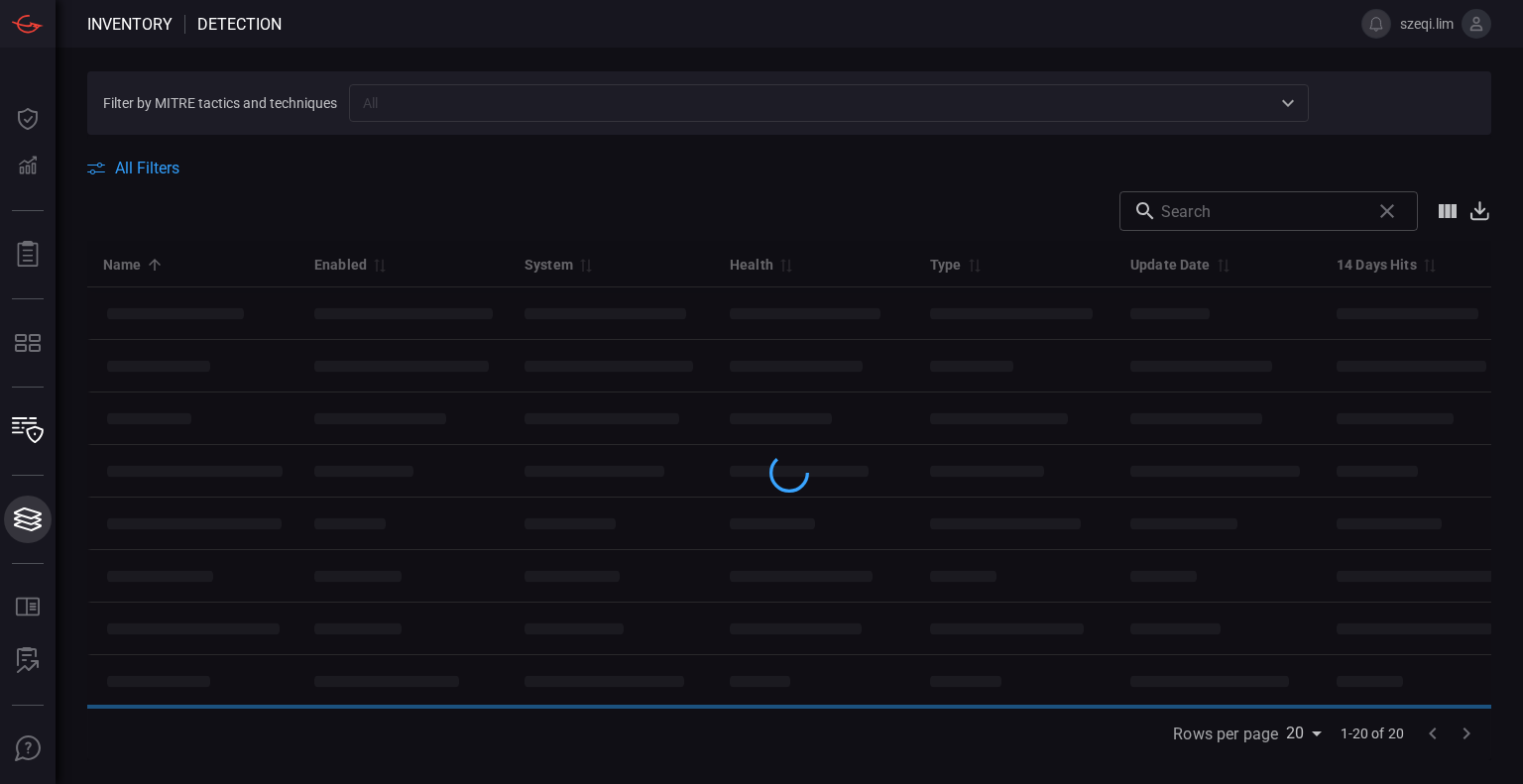 click on "Cards   Cards" at bounding box center [28, 519] 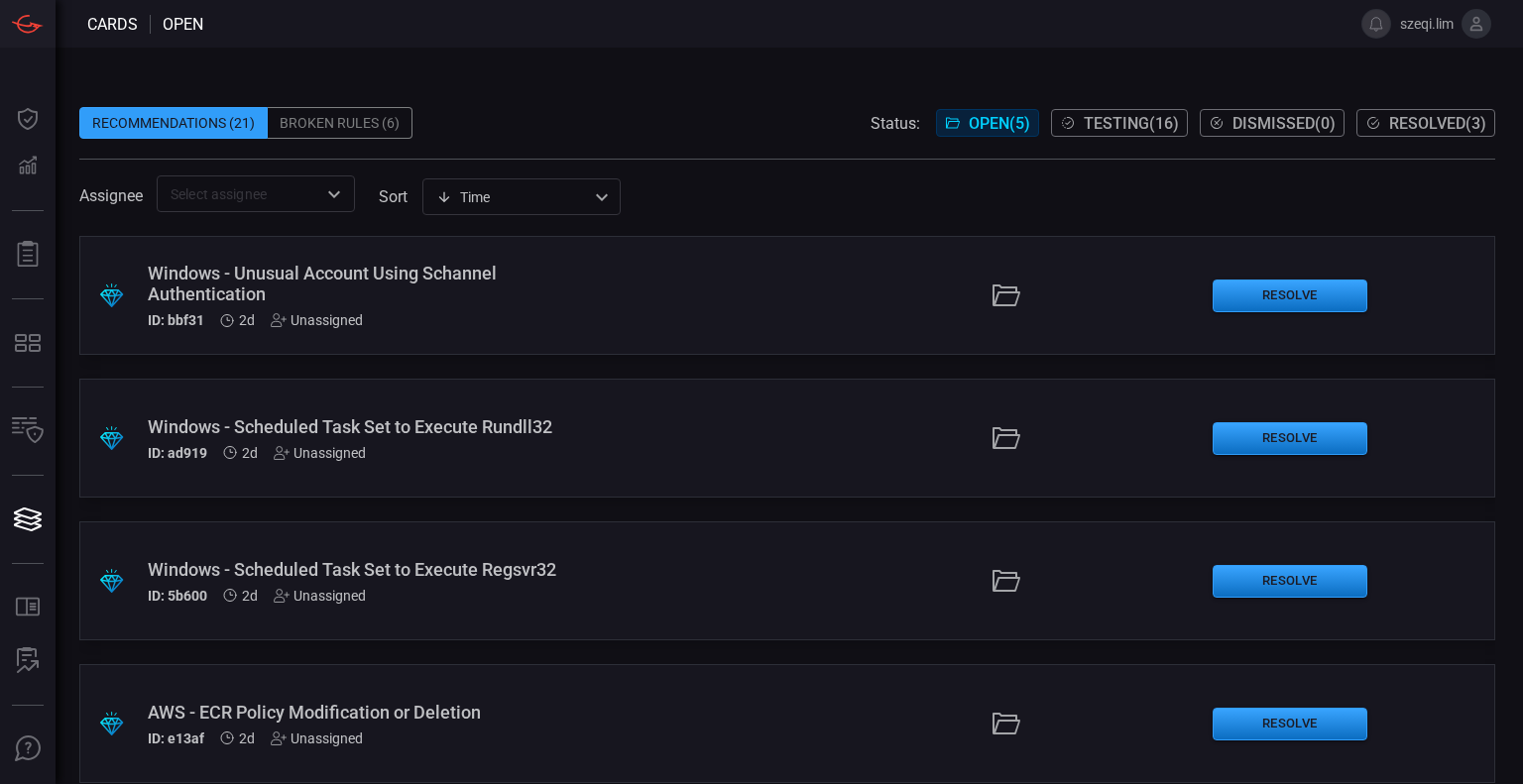 click on "Windows - Unusual Account Using Schannel Authentication" at bounding box center [354, 283] 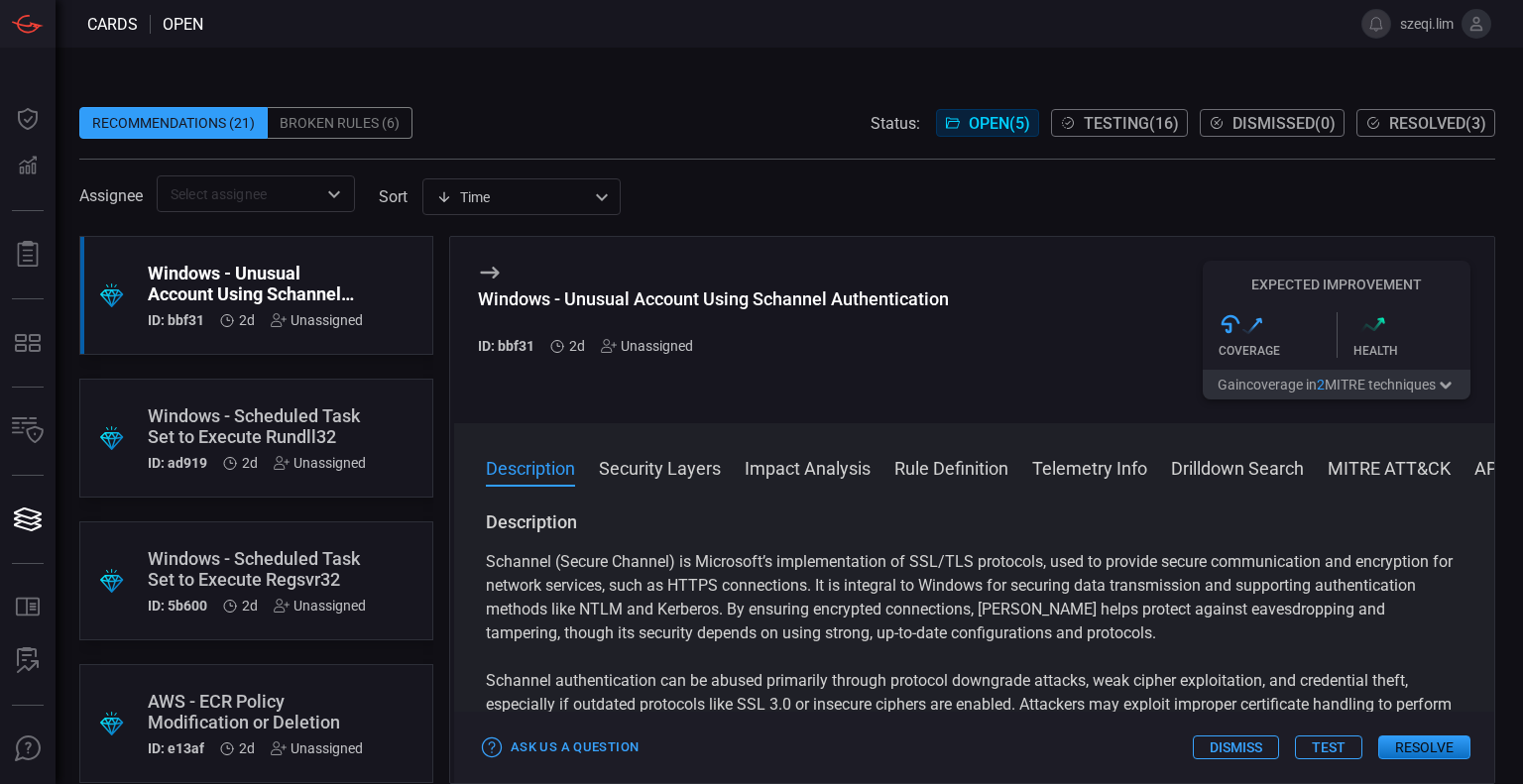 click on "Rule Definition" at bounding box center [951, 467] 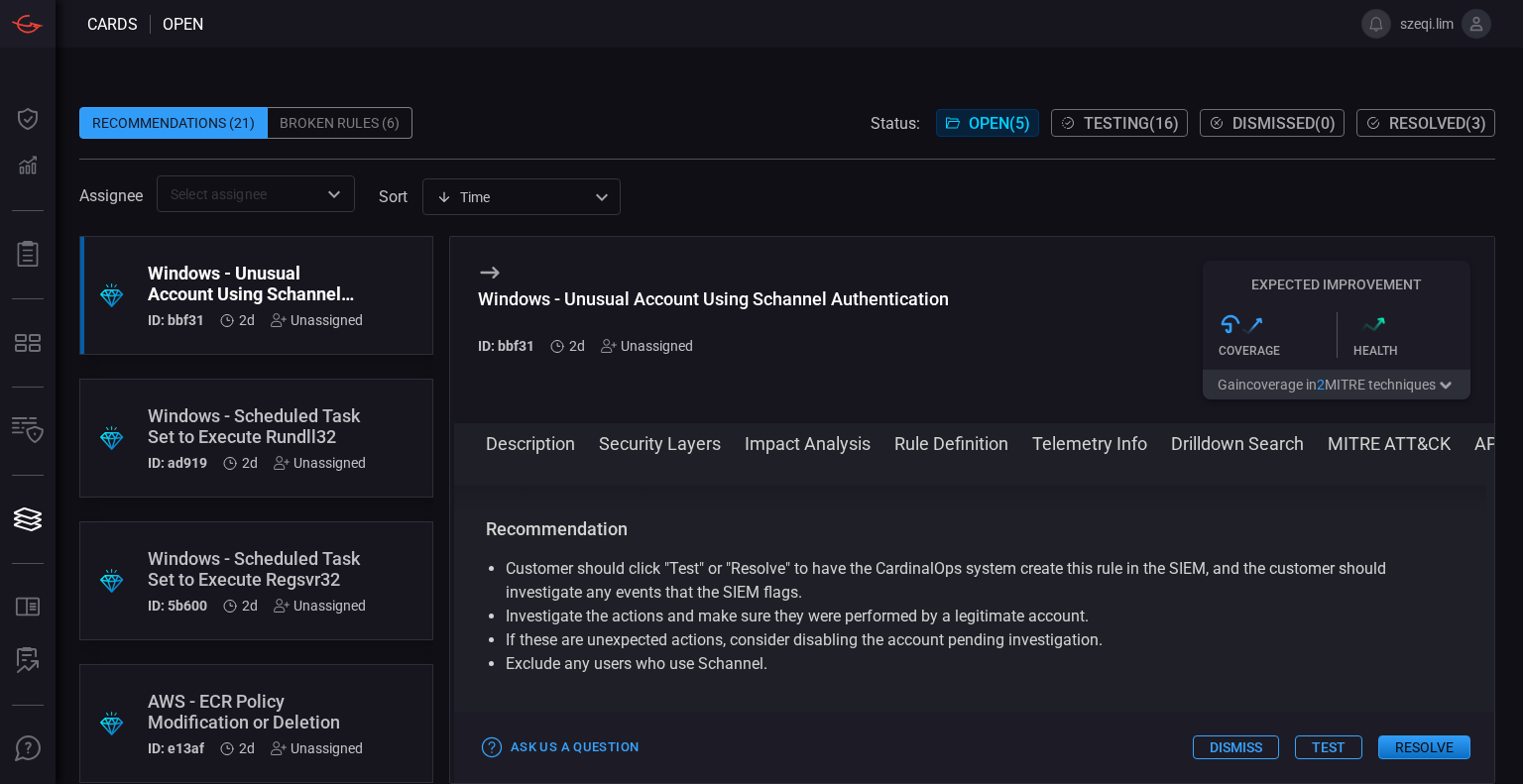 scroll, scrollTop: 1747, scrollLeft: 0, axis: vertical 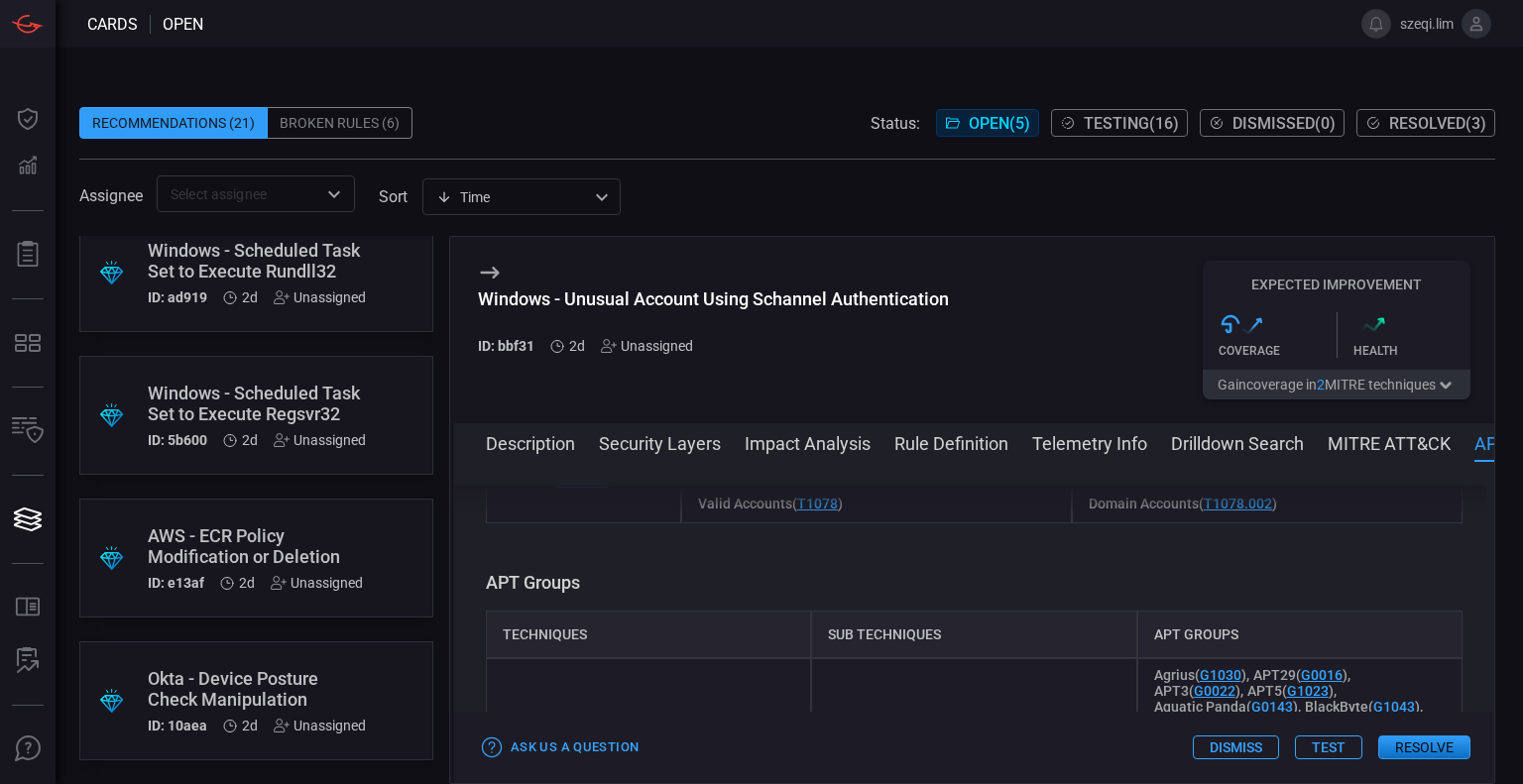 click on ".suggested_cards_icon{fill:url(#suggested_cards_icon);}
AWS - ECR Policy Modification or Deletion ID: e13af   2d Unassigned" at bounding box center (256, 558) 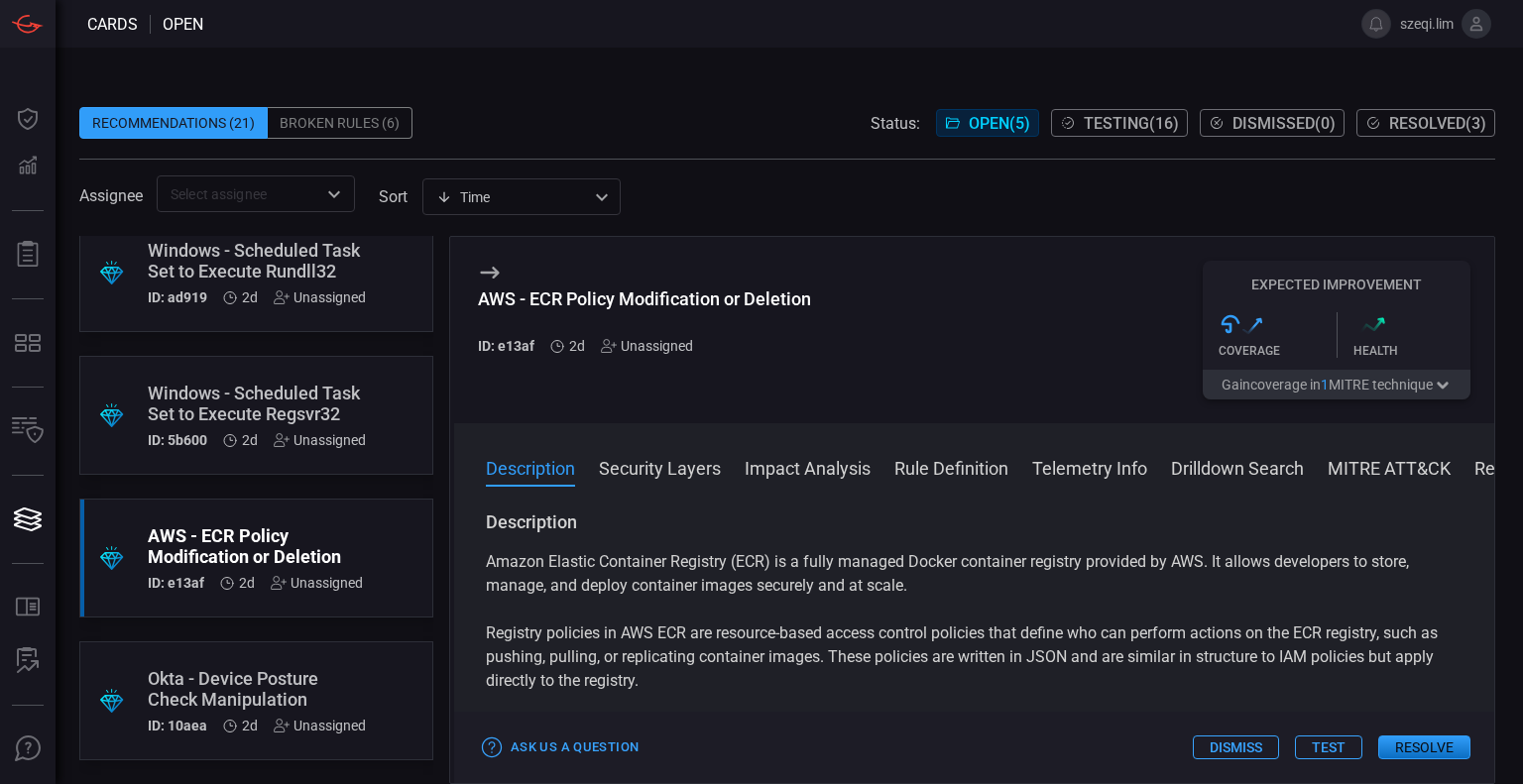 click on "Security Layers" at bounding box center [659, 467] 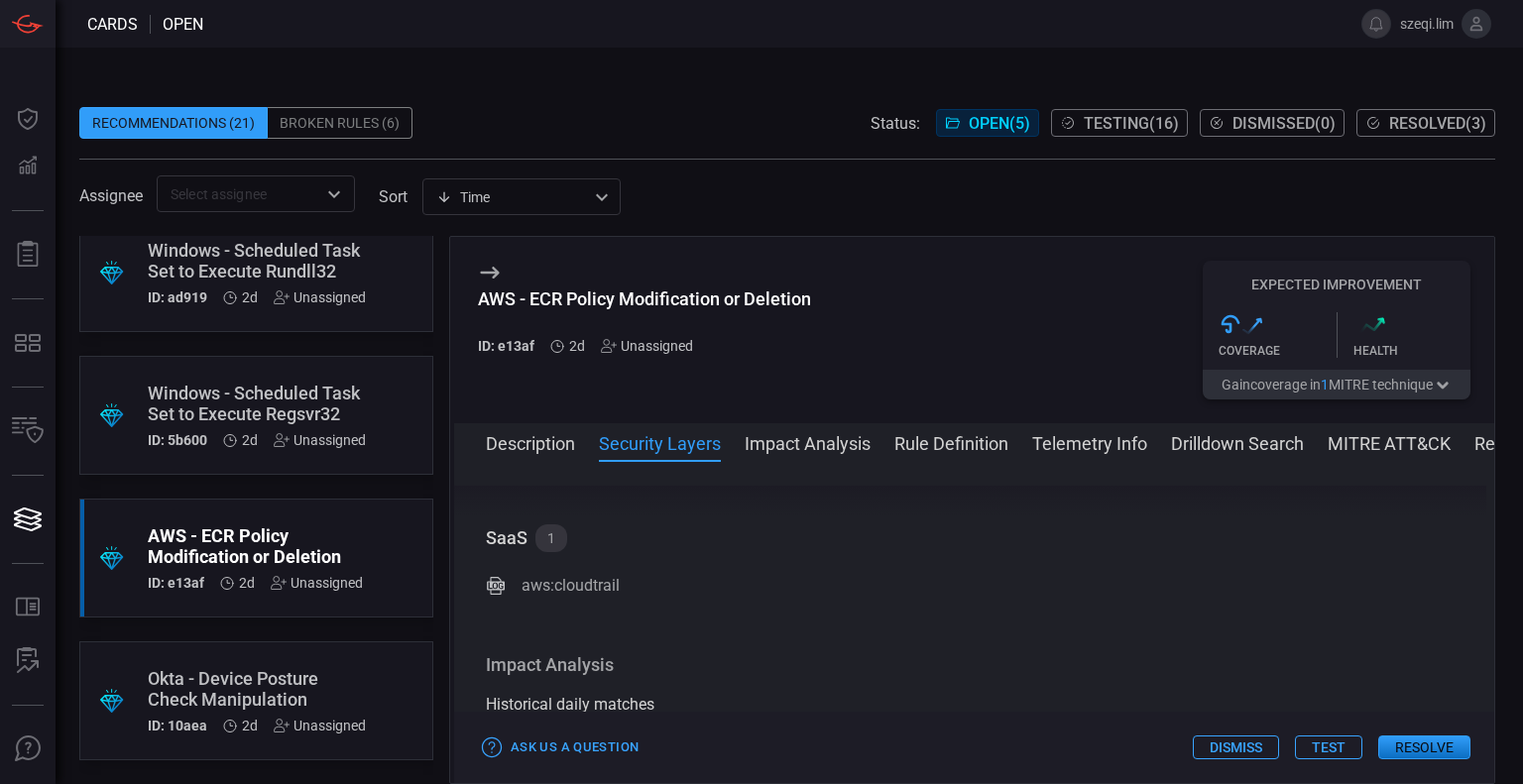 scroll, scrollTop: 773, scrollLeft: 0, axis: vertical 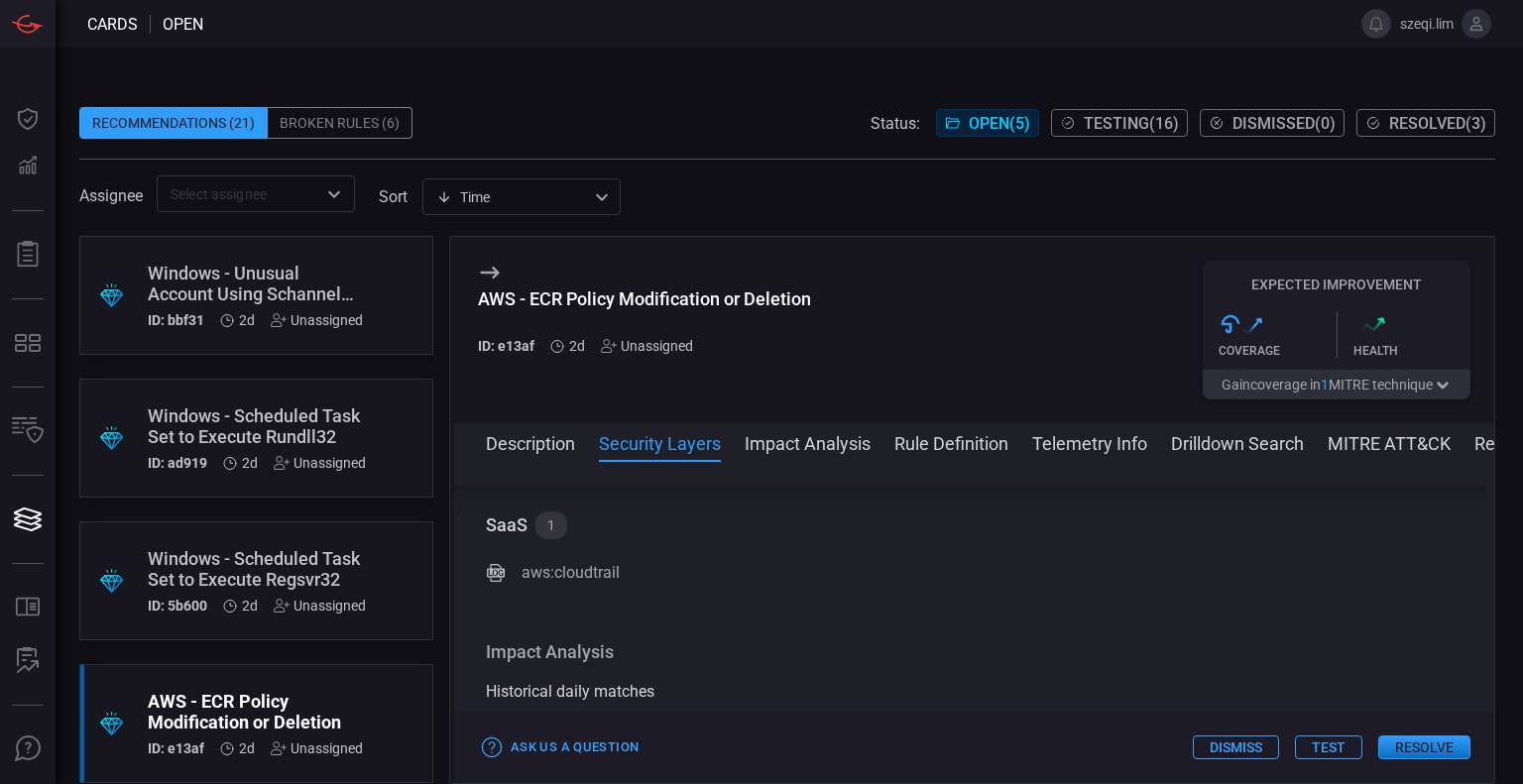 click on "Windows - Scheduled Task Set to Execute Rundll32" at bounding box center [257, 426] 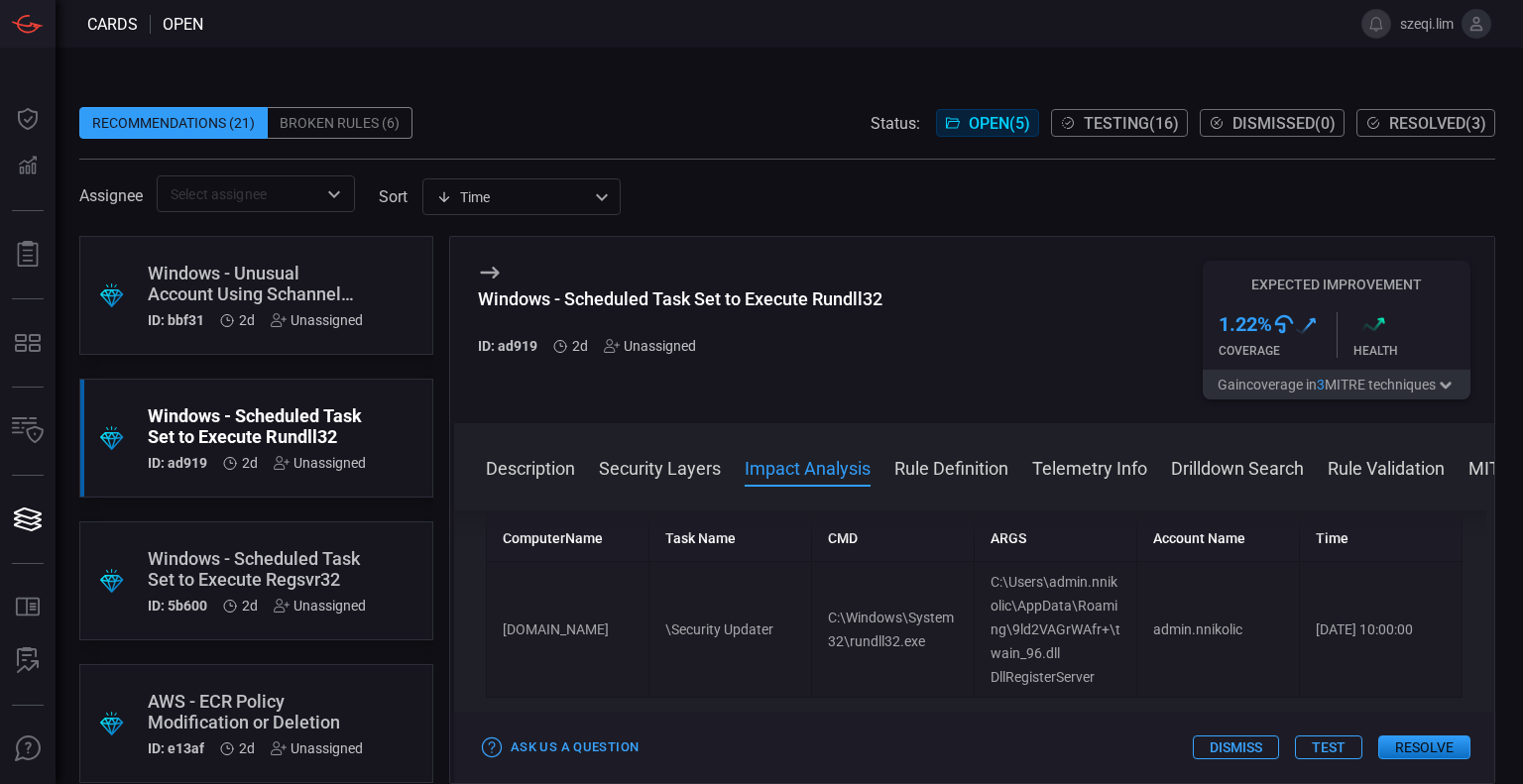 scroll, scrollTop: 793, scrollLeft: 0, axis: vertical 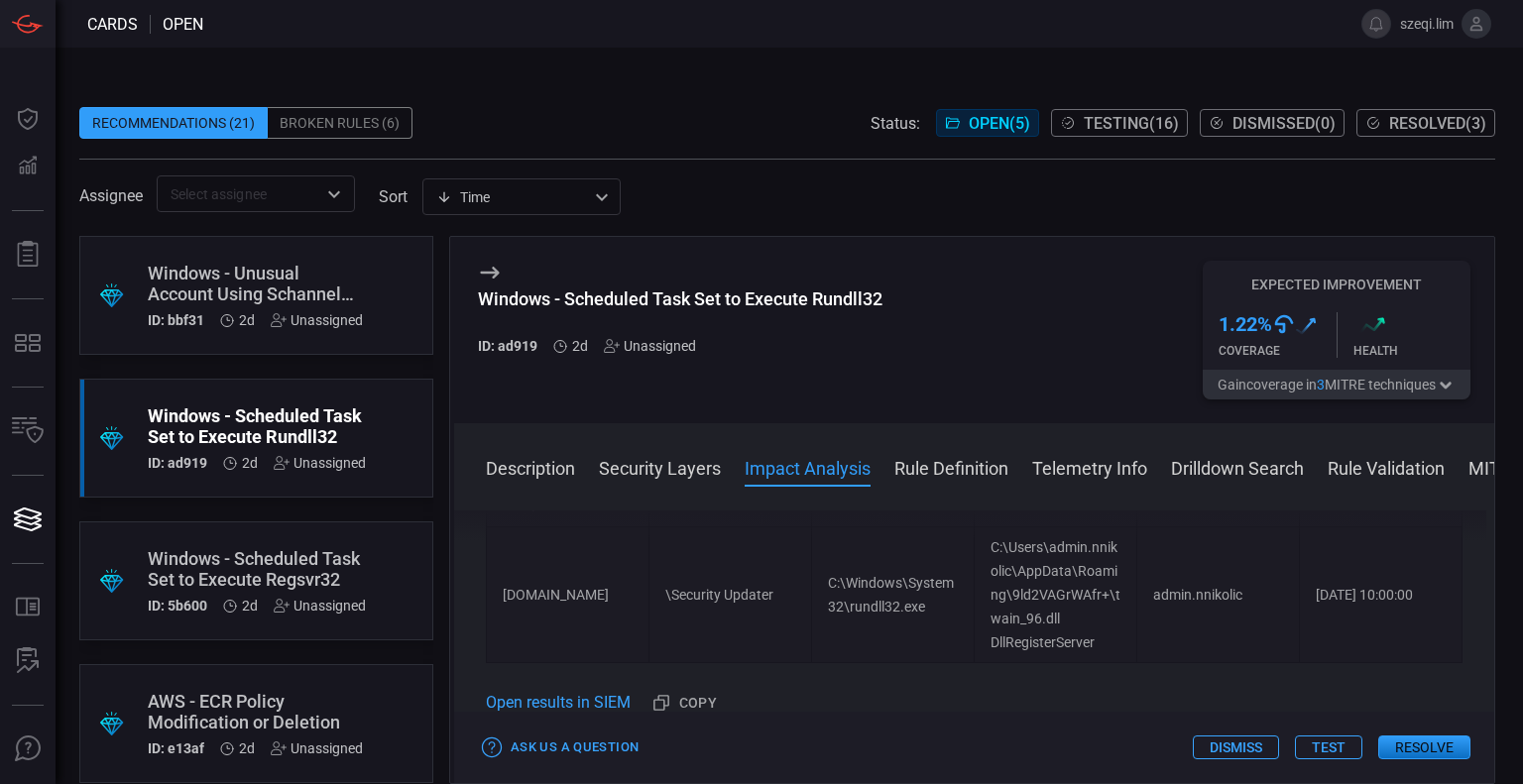 click on "[DOMAIN_NAME]" at bounding box center (568, 595) 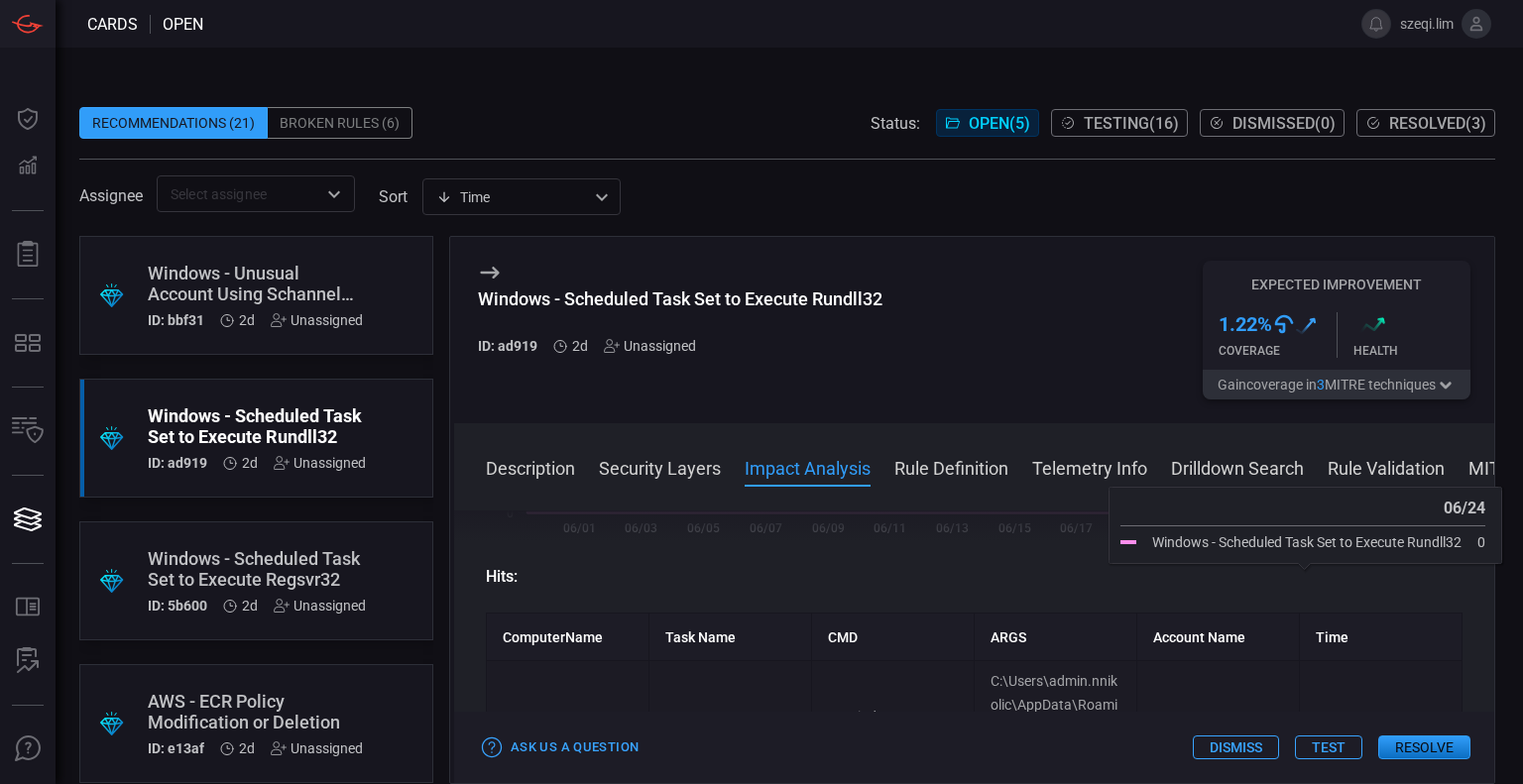 scroll, scrollTop: 694, scrollLeft: 0, axis: vertical 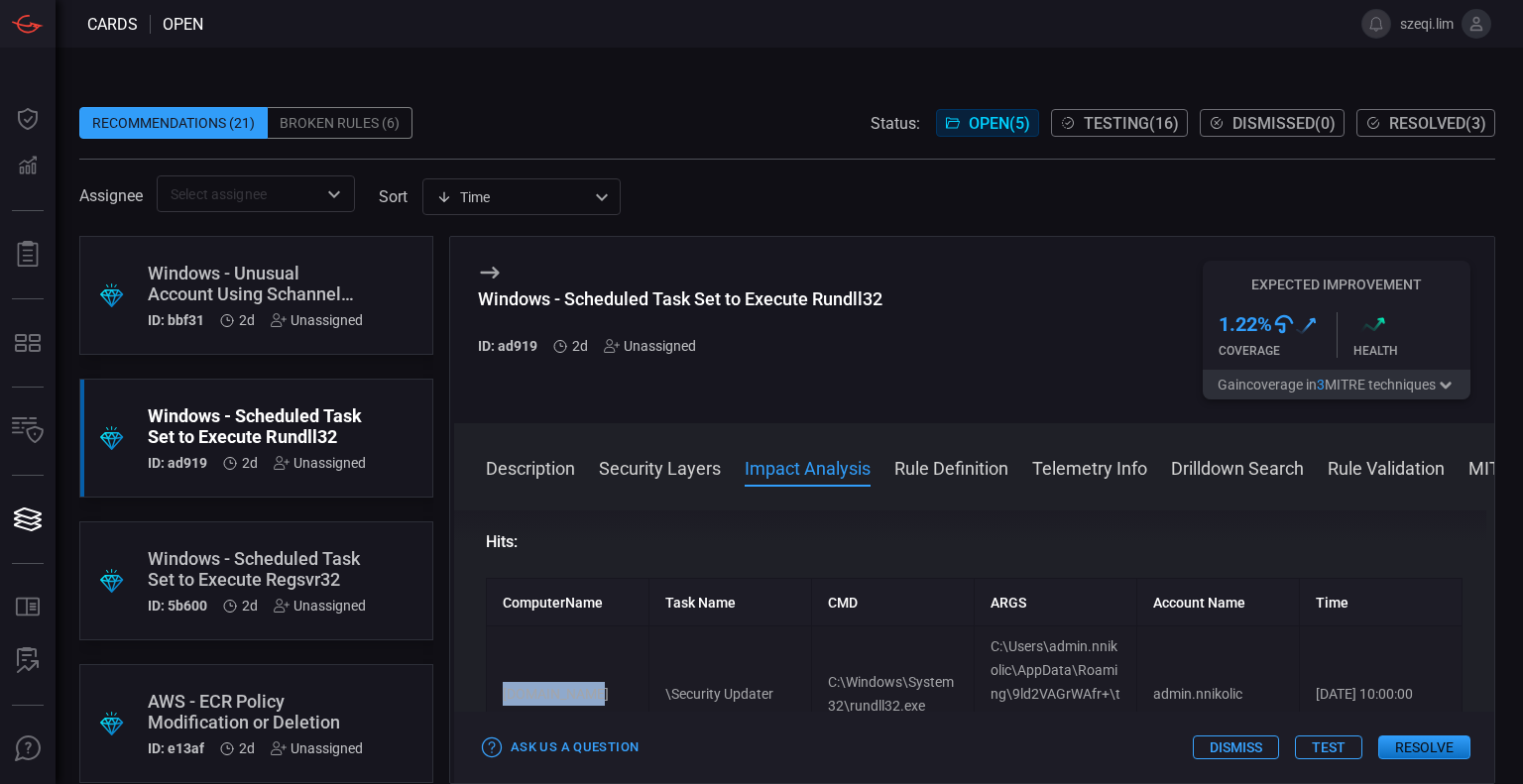 drag, startPoint x: 609, startPoint y: 684, endPoint x: 492, endPoint y: 676, distance: 117.273185 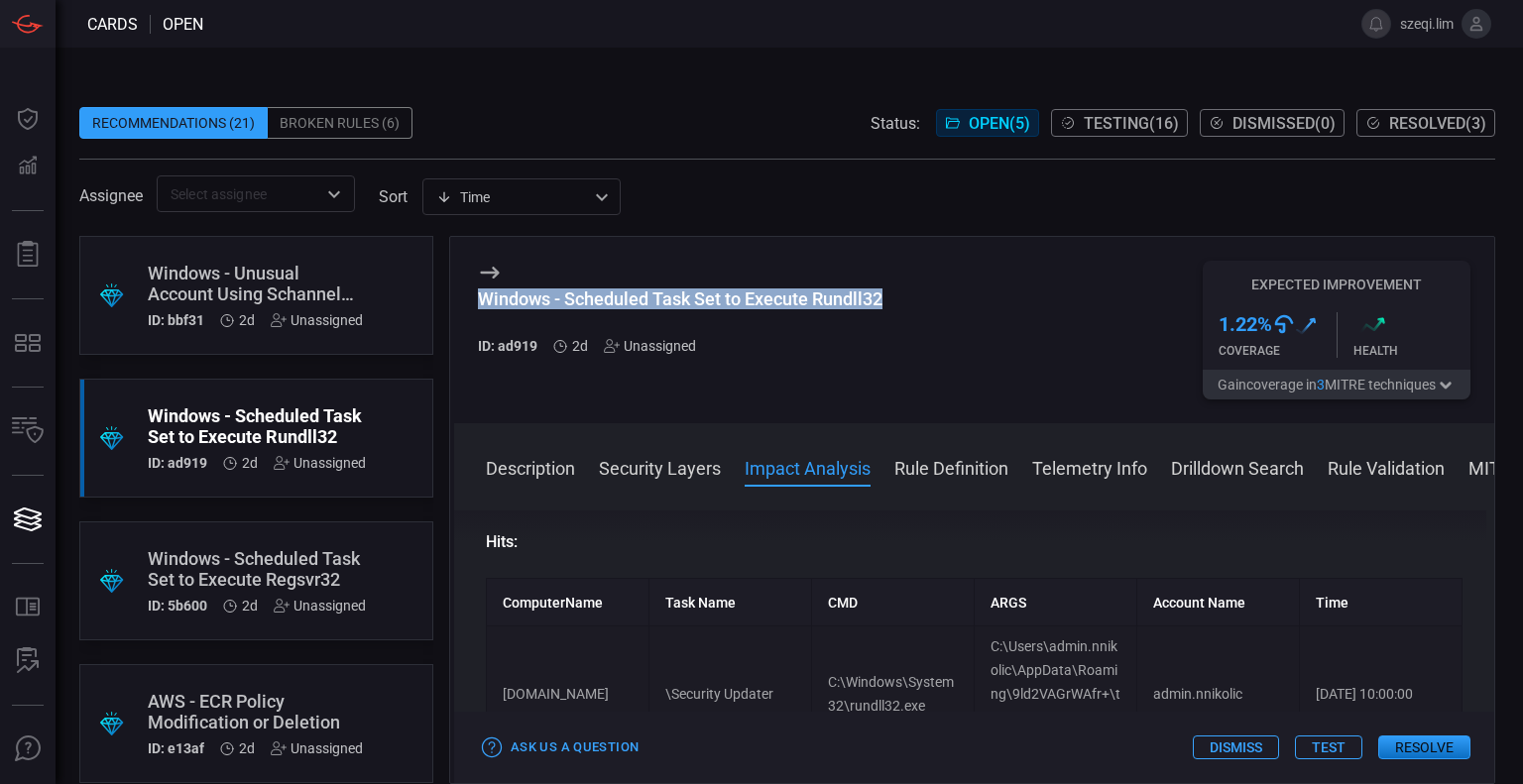 drag, startPoint x: 480, startPoint y: 297, endPoint x: 896, endPoint y: 292, distance: 416.03005 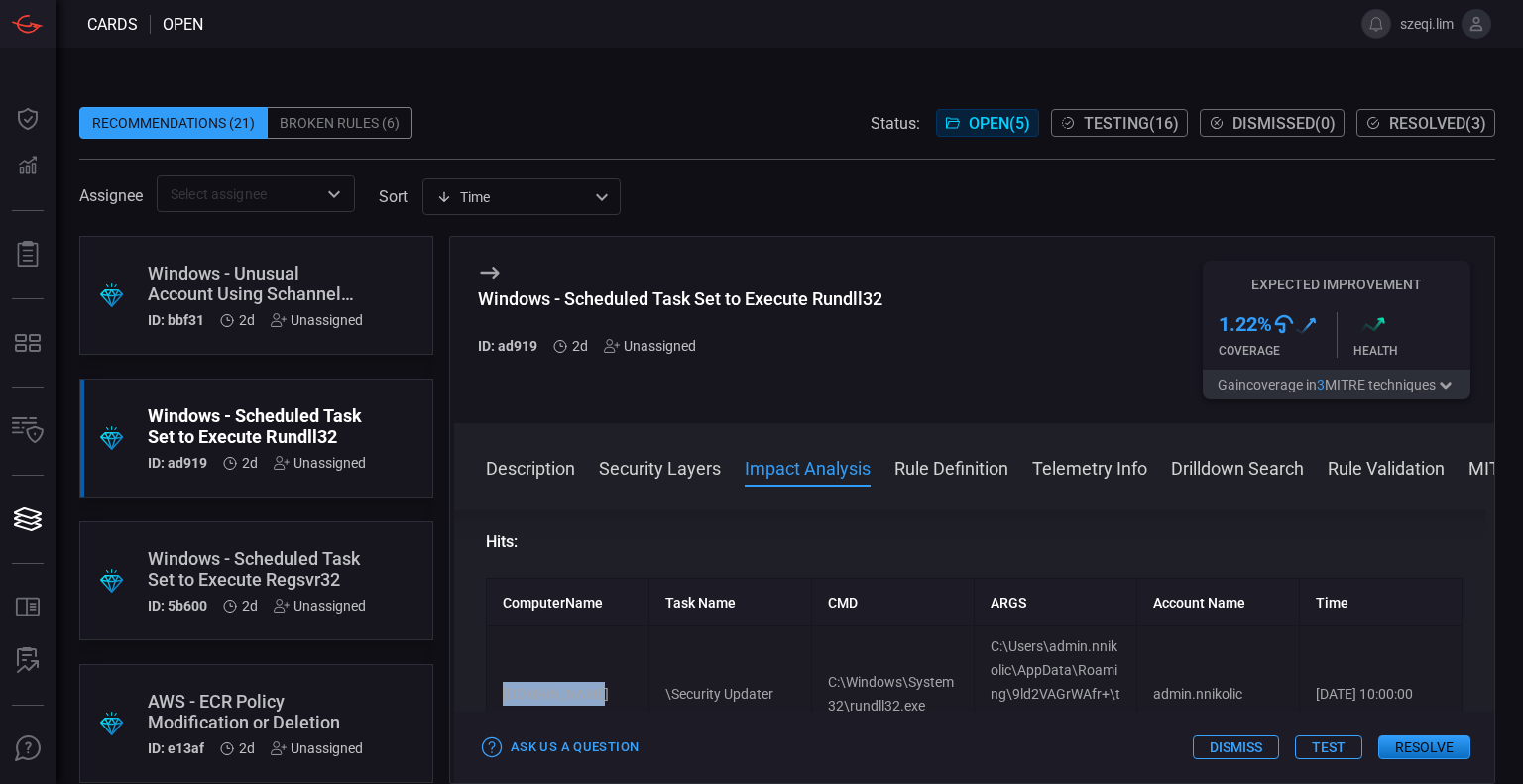 drag, startPoint x: 506, startPoint y: 685, endPoint x: 607, endPoint y: 685, distance: 101 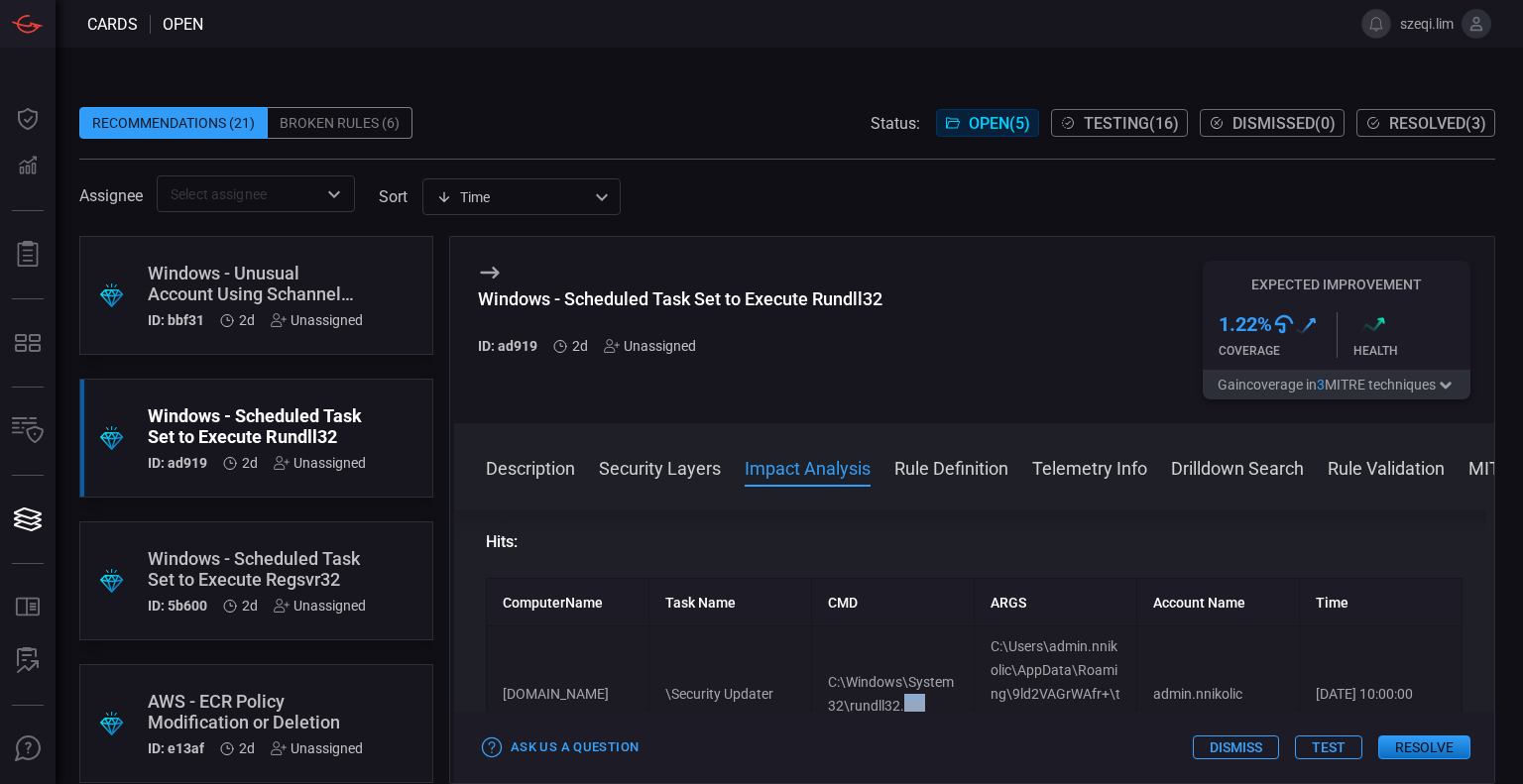 drag, startPoint x: 896, startPoint y: 710, endPoint x: 929, endPoint y: 711, distance: 33.01515 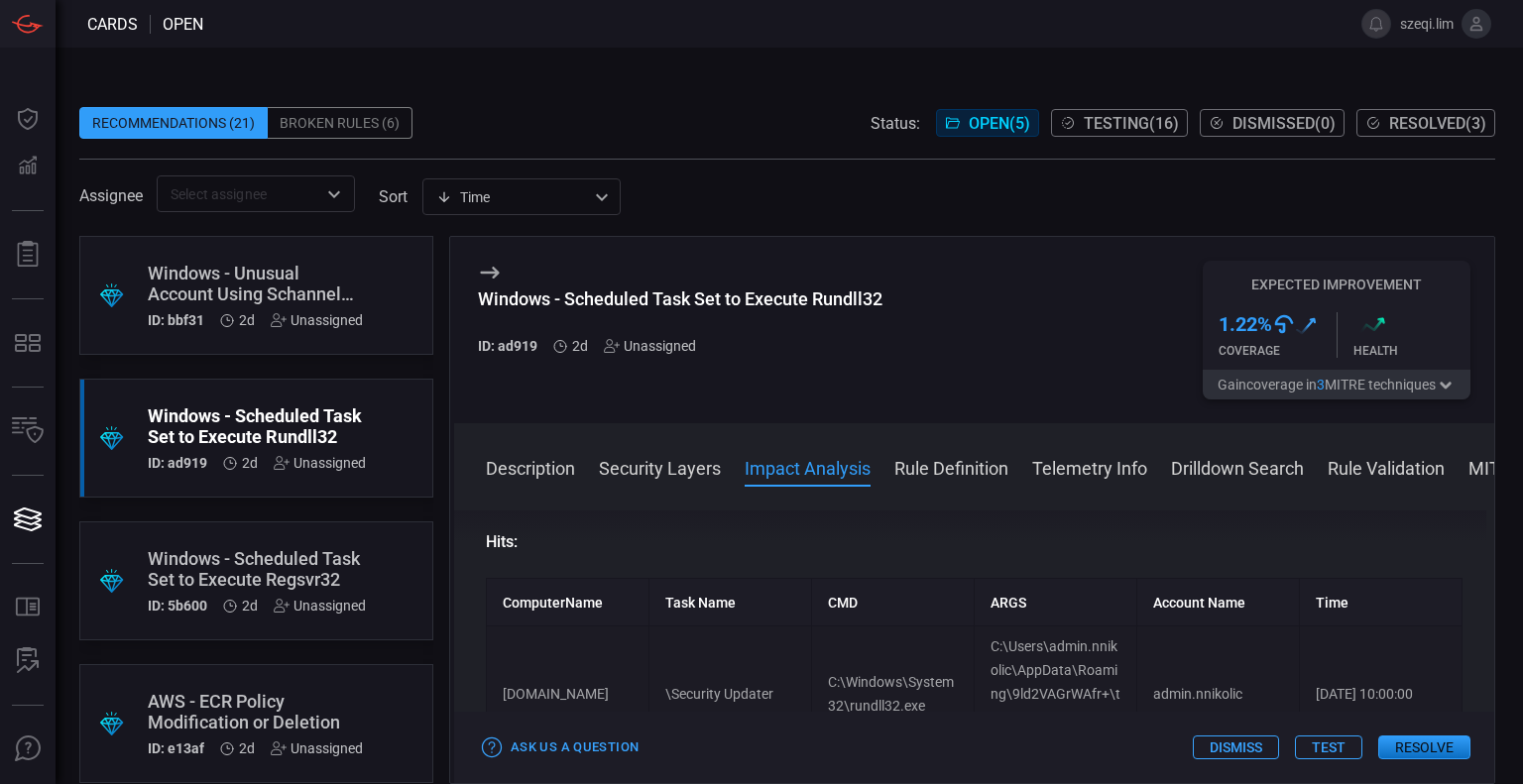 click on "[DOMAIN_NAME]" at bounding box center (568, 694) 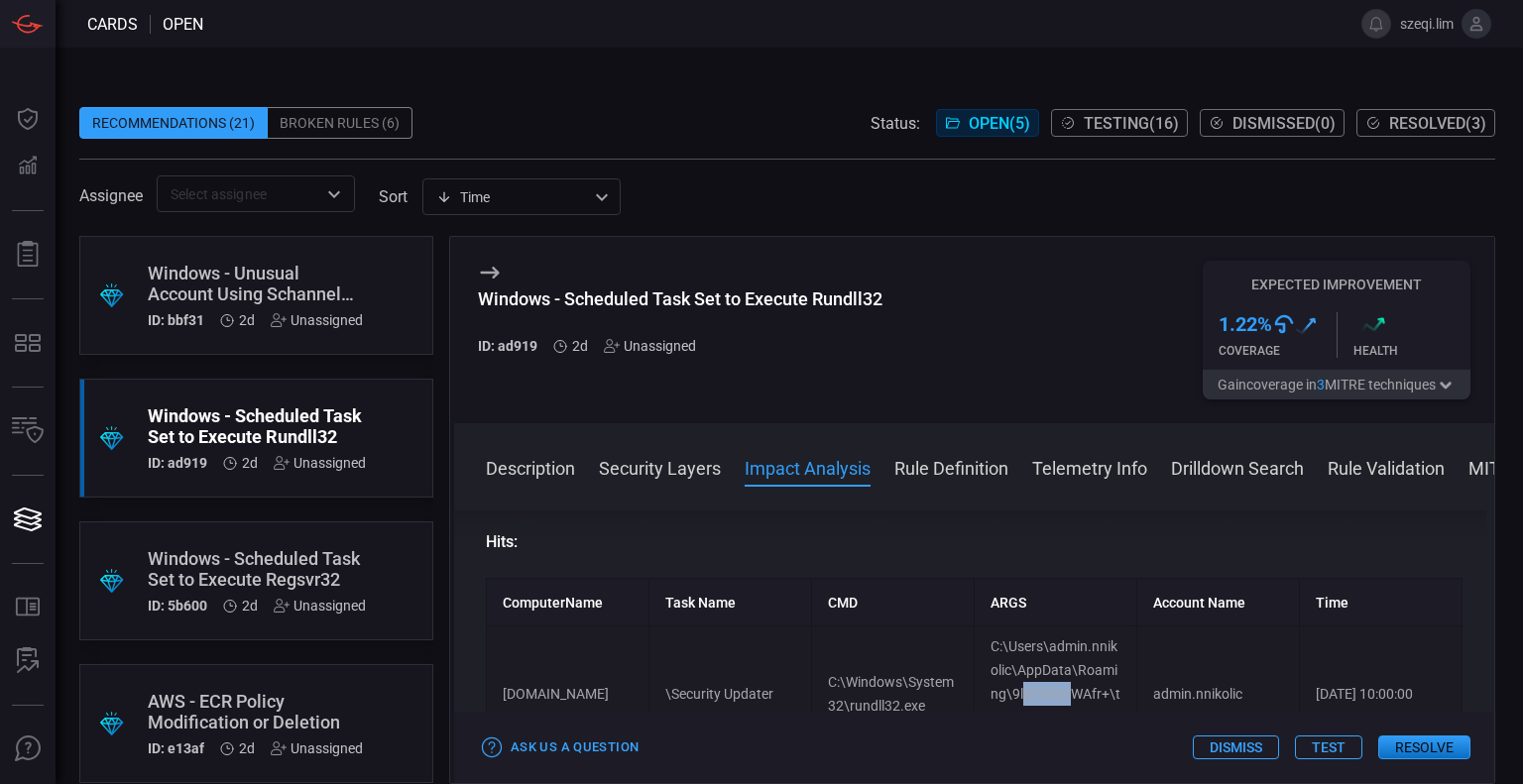 drag, startPoint x: 1013, startPoint y: 701, endPoint x: 1061, endPoint y: 695, distance: 48.373546 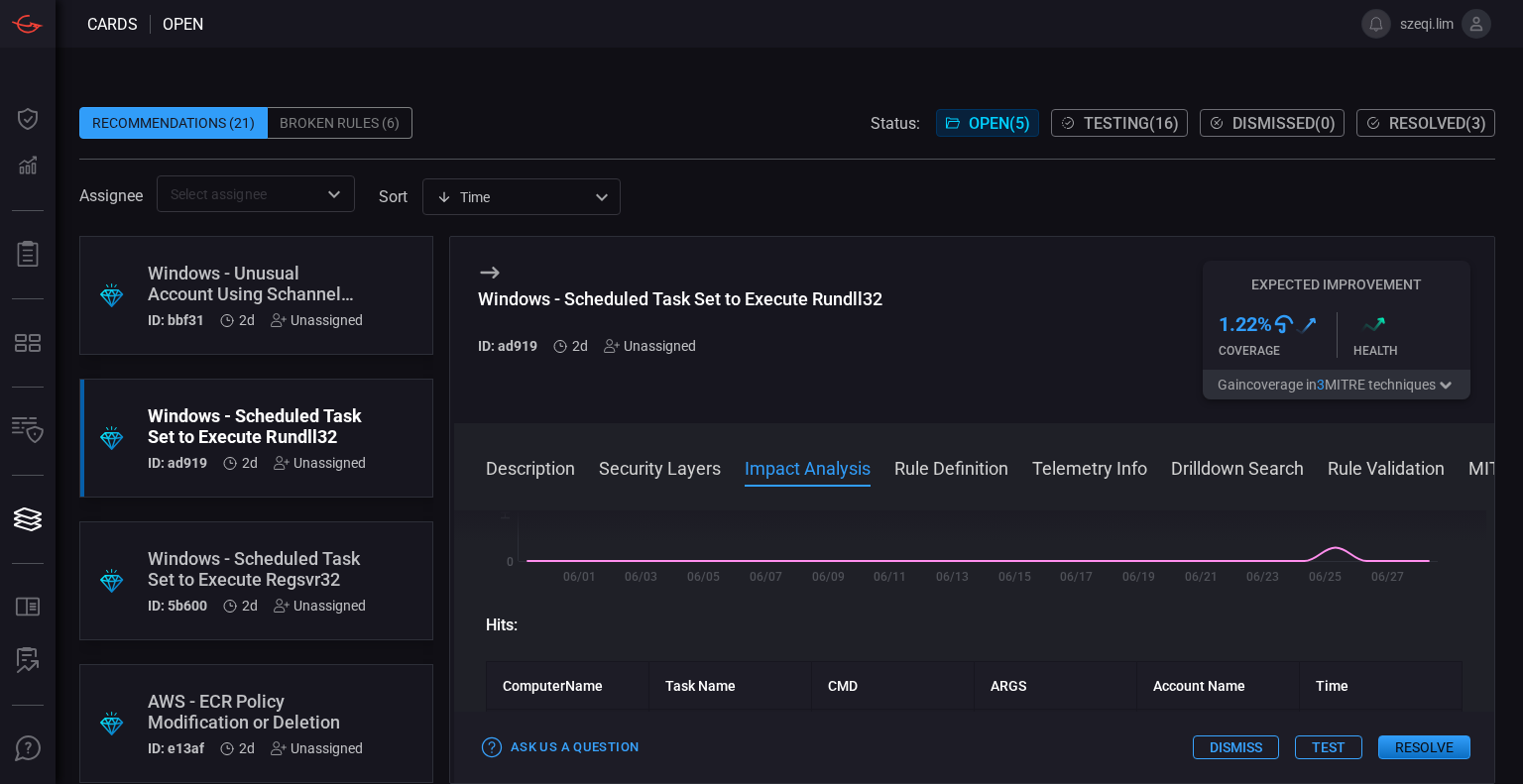 scroll, scrollTop: 595, scrollLeft: 0, axis: vertical 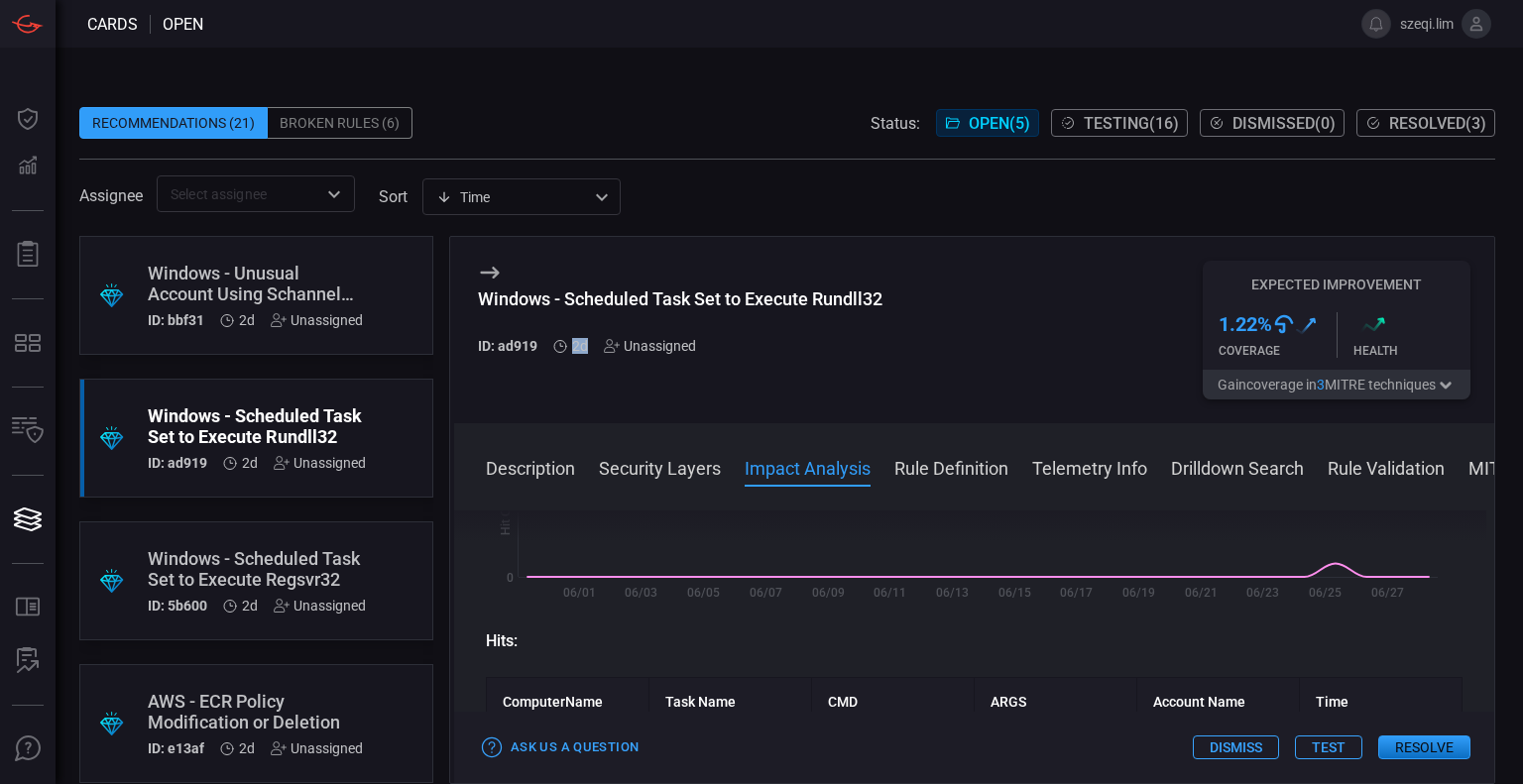 drag, startPoint x: 574, startPoint y: 349, endPoint x: 595, endPoint y: 349, distance: 21 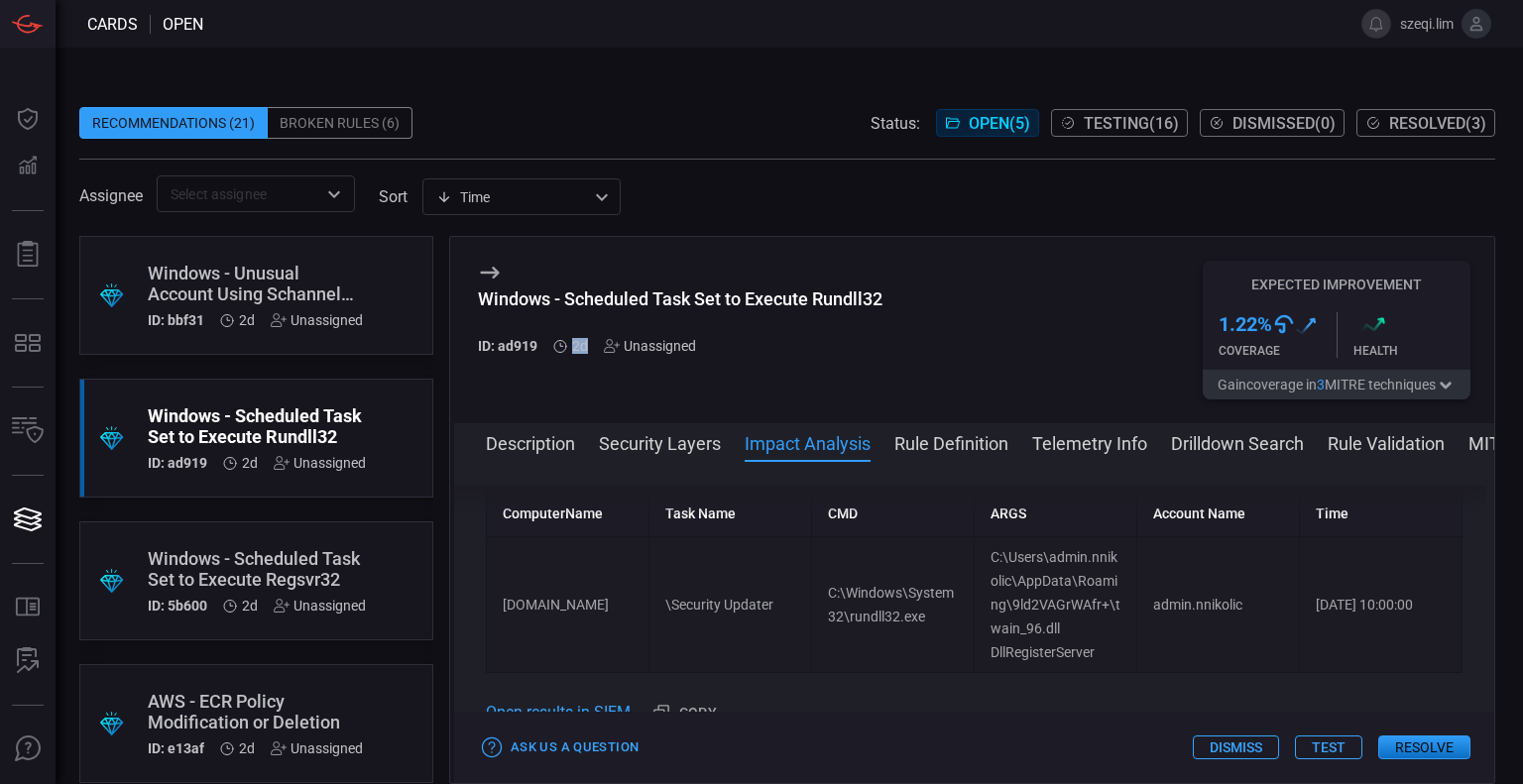 scroll, scrollTop: 793, scrollLeft: 0, axis: vertical 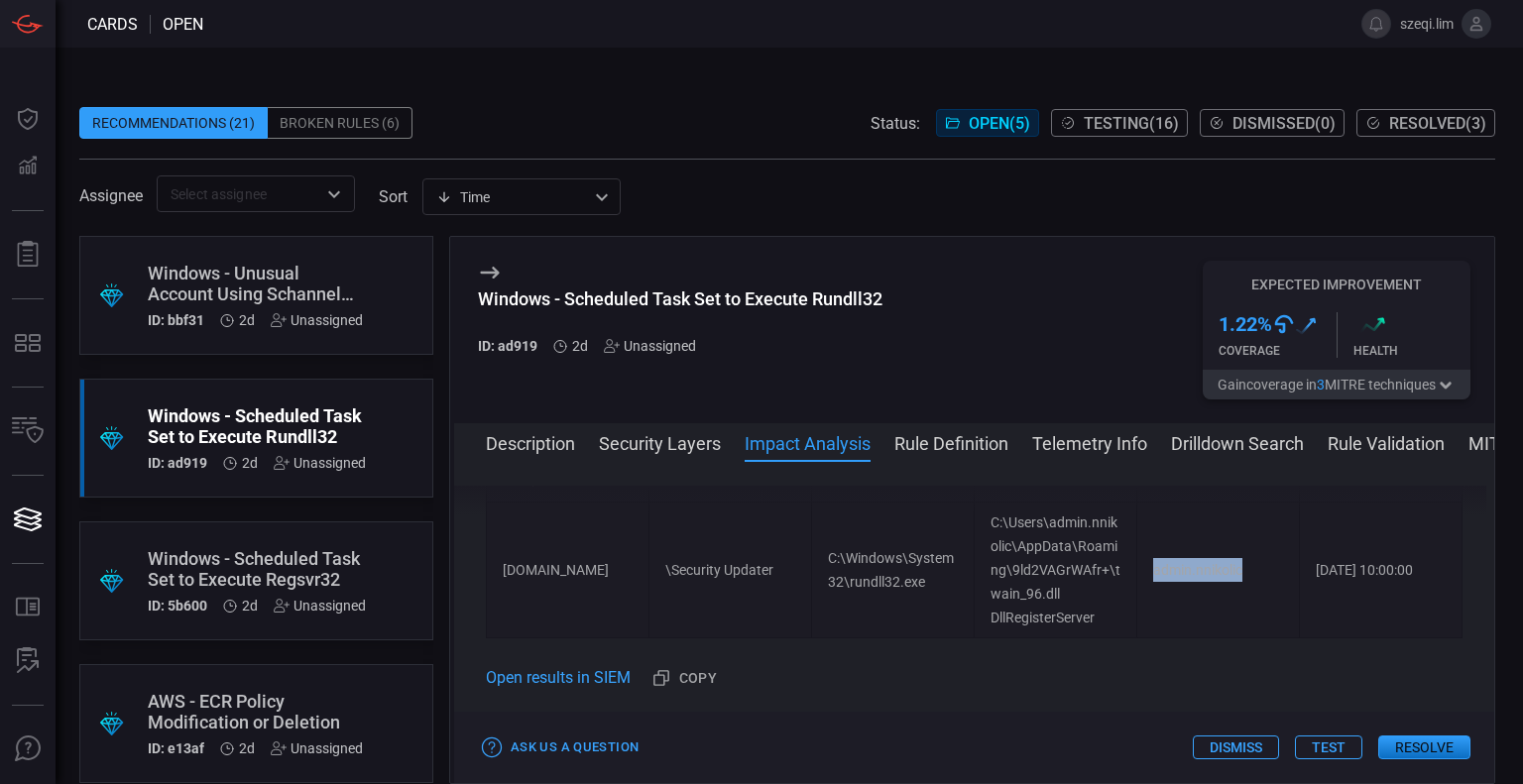 drag, startPoint x: 1232, startPoint y: 570, endPoint x: 1128, endPoint y: 577, distance: 104.23531 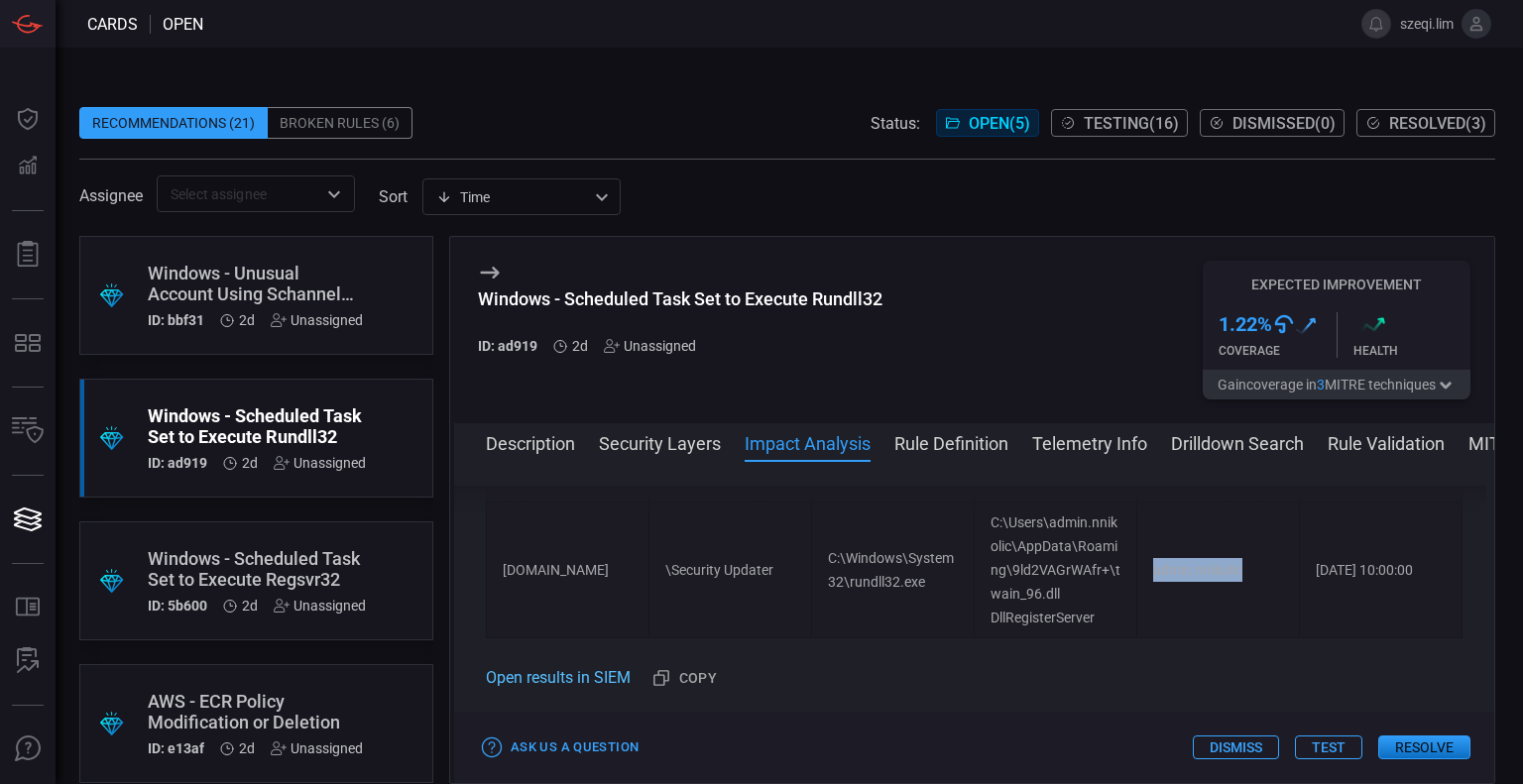 click on "Open results in SIEM" at bounding box center [558, 678] 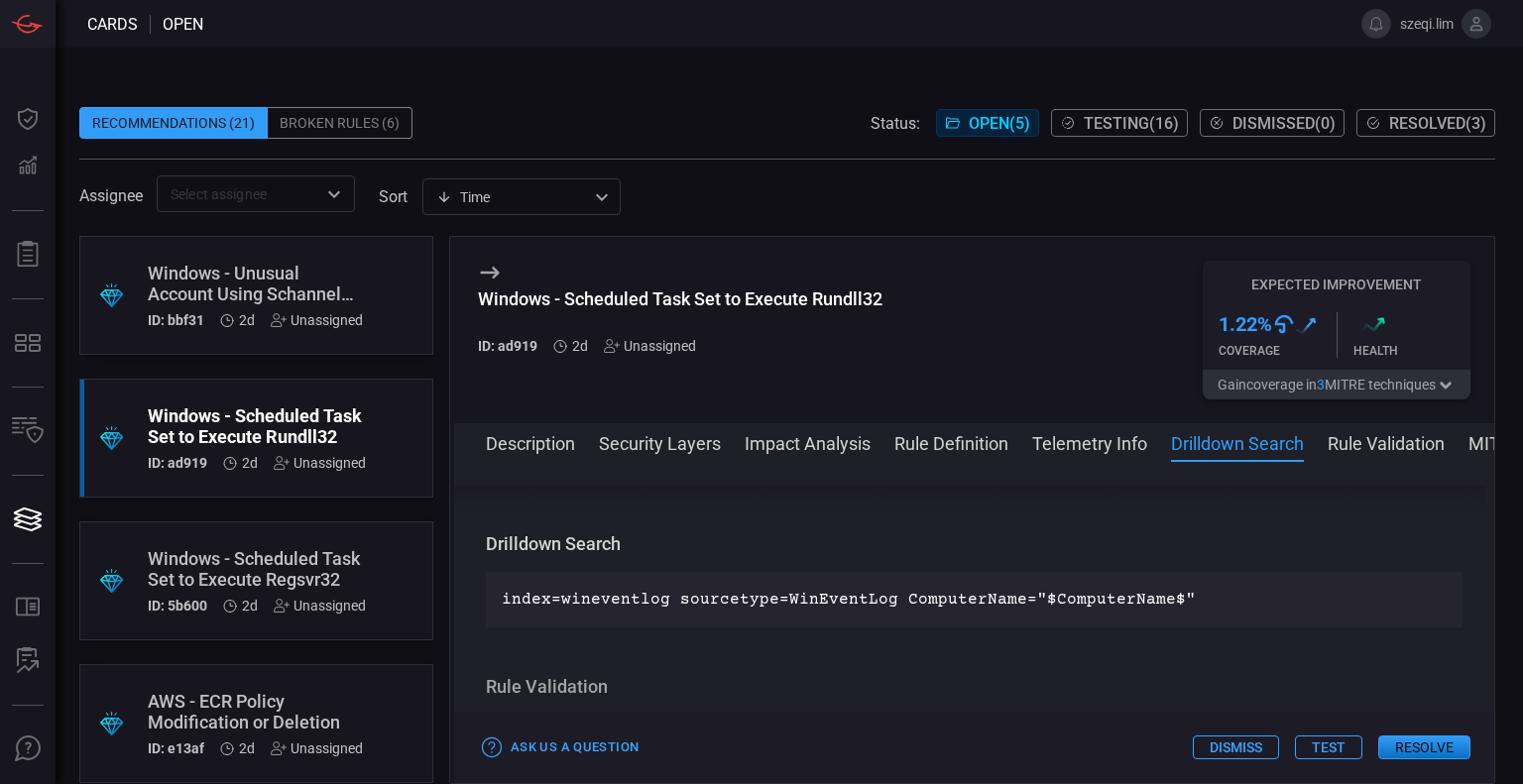 scroll, scrollTop: 1388, scrollLeft: 0, axis: vertical 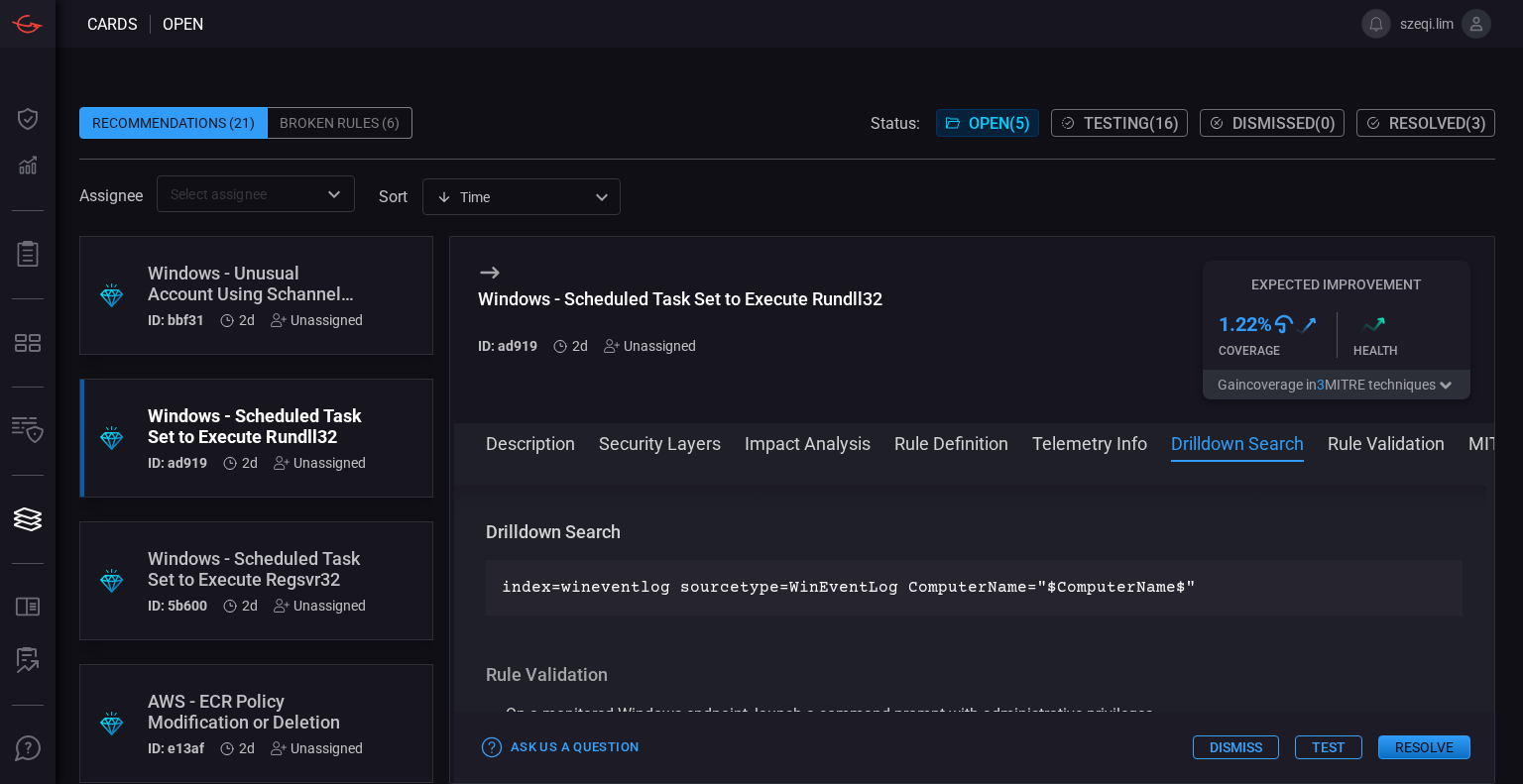 click on "Rule Validation" at bounding box center (1386, 442) 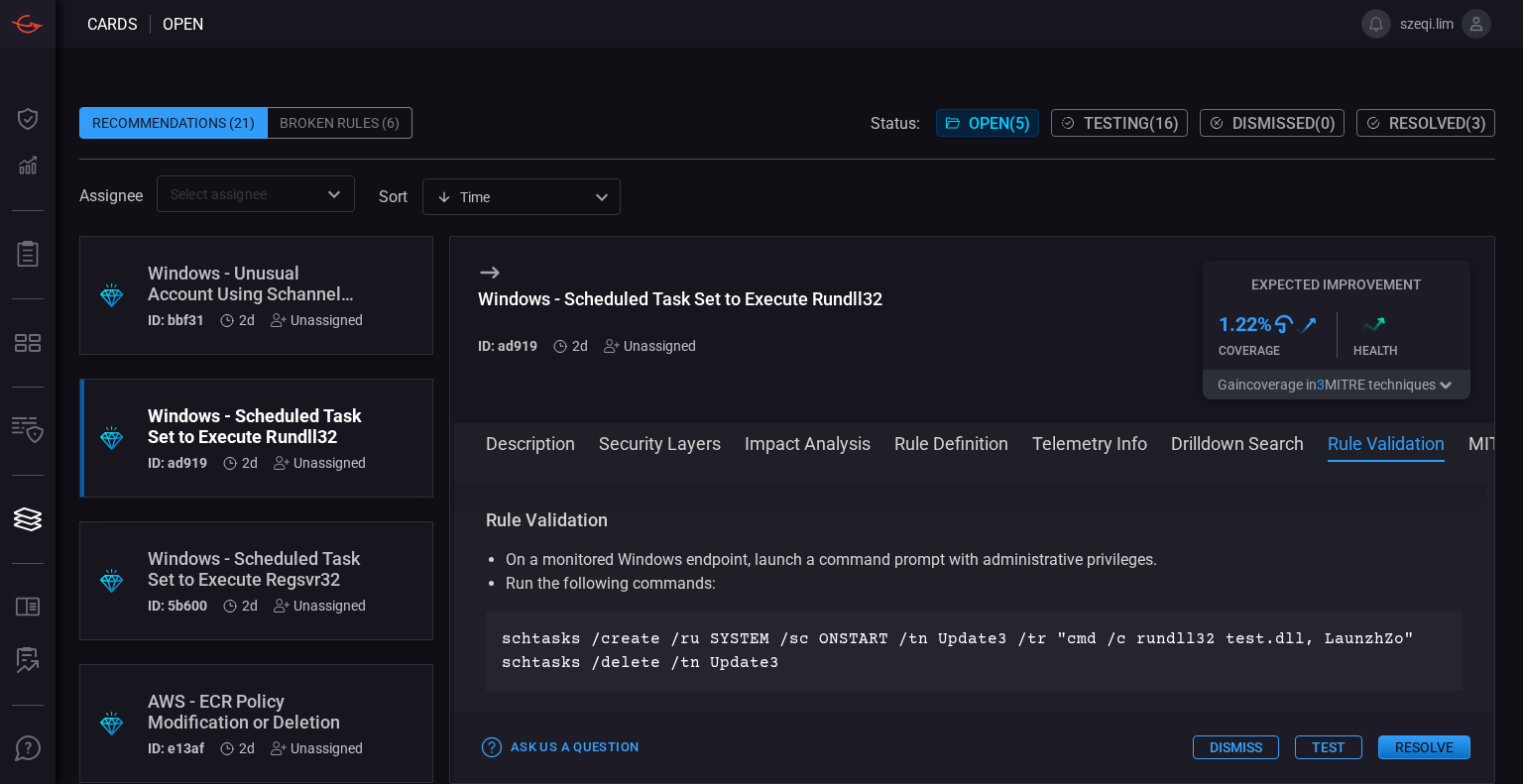 scroll, scrollTop: 1544, scrollLeft: 0, axis: vertical 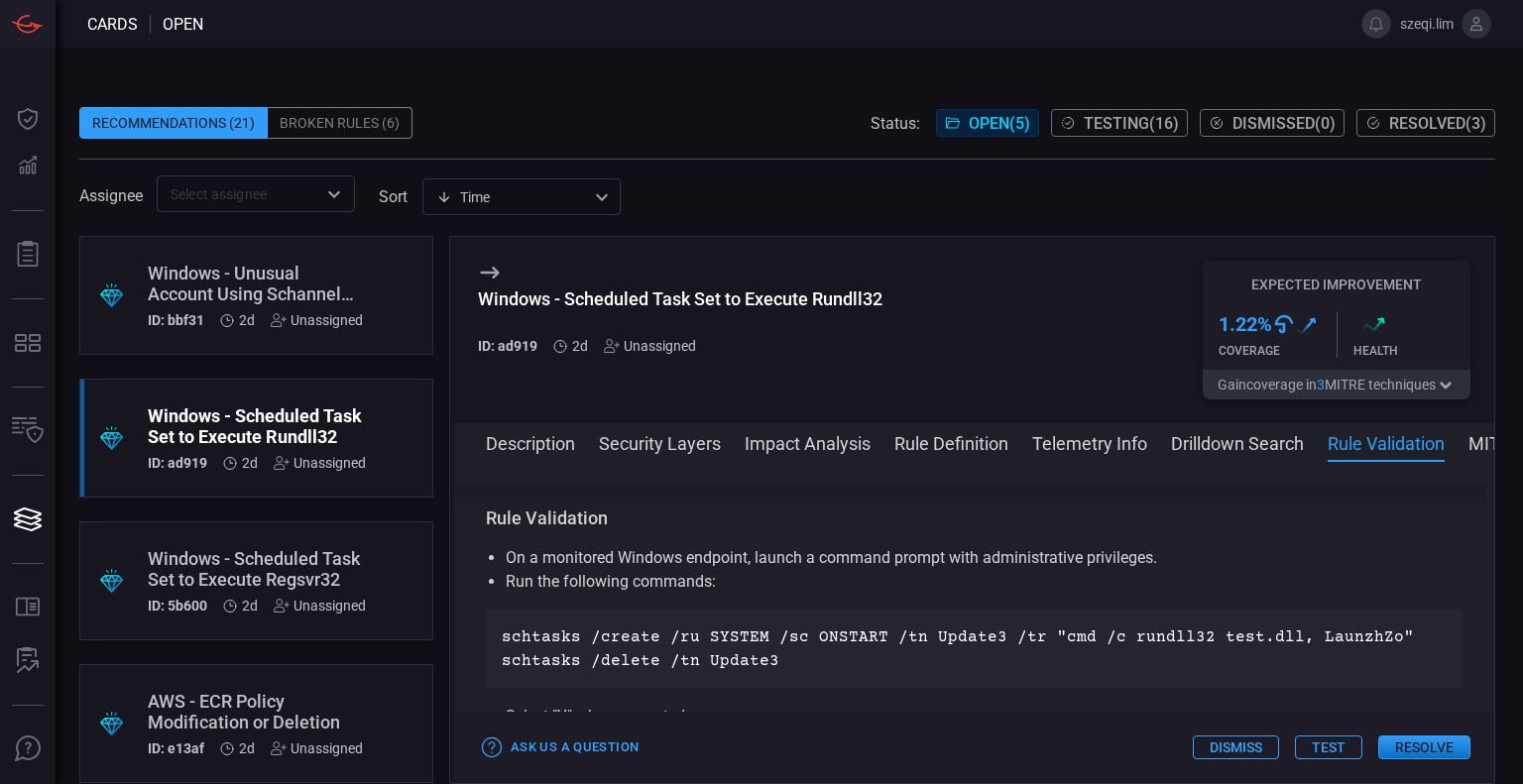 click on "MITRE ATT&CK" at bounding box center [1530, 442] 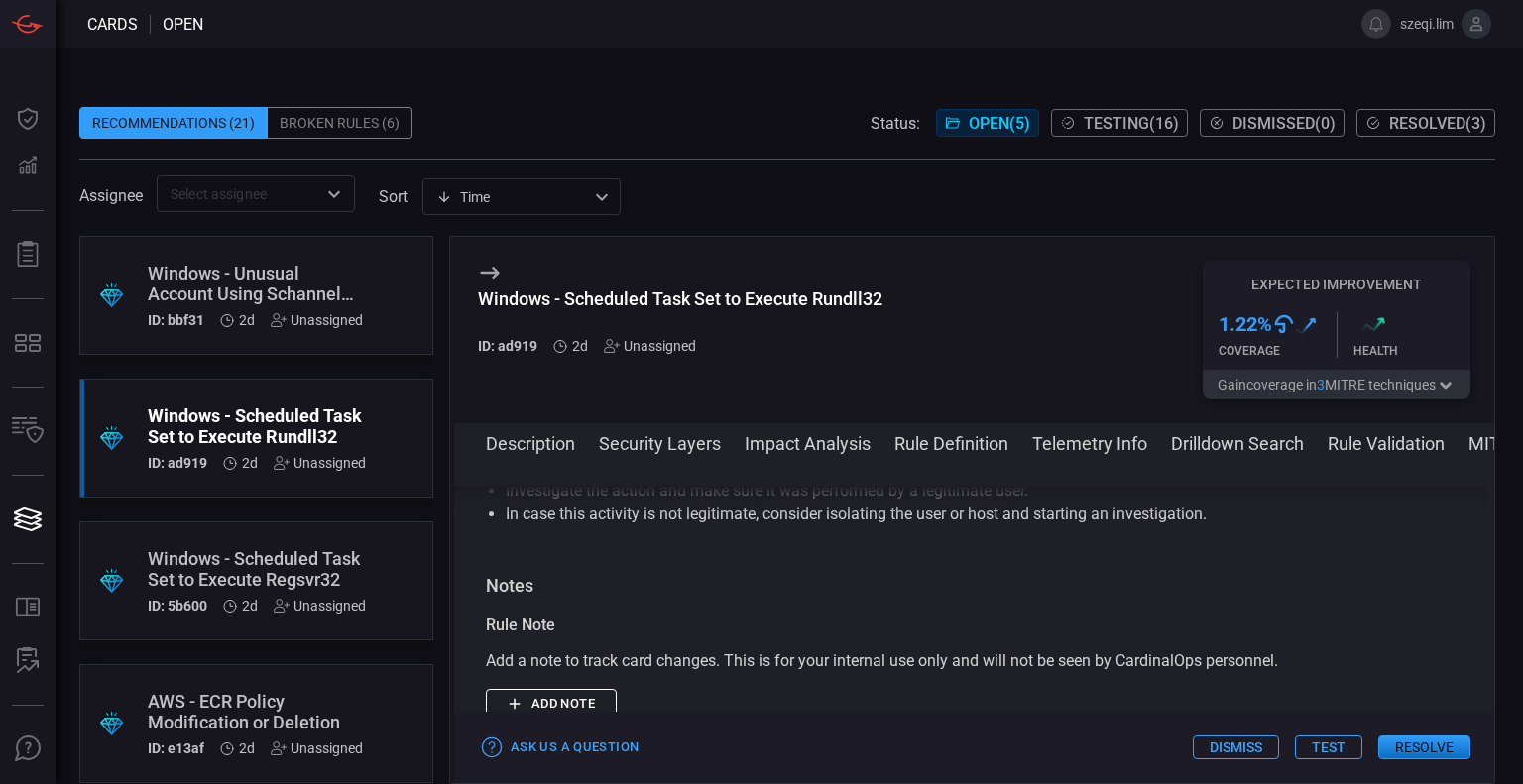 scroll, scrollTop: 3003, scrollLeft: 0, axis: vertical 